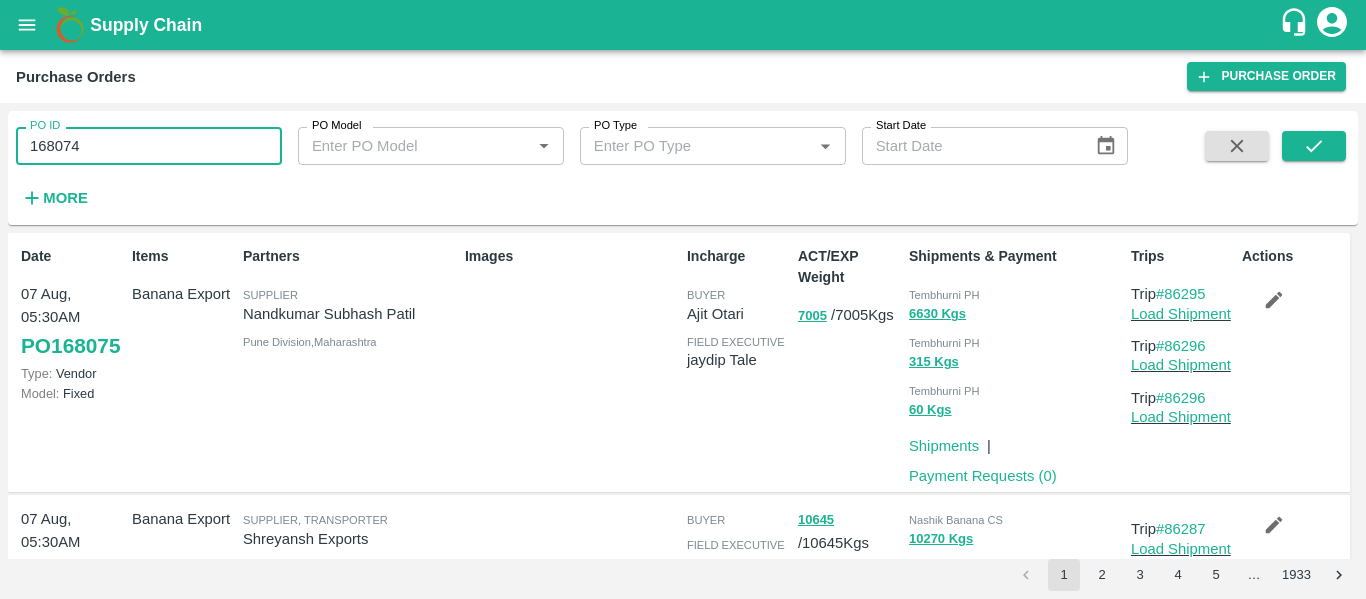 scroll, scrollTop: 0, scrollLeft: 0, axis: both 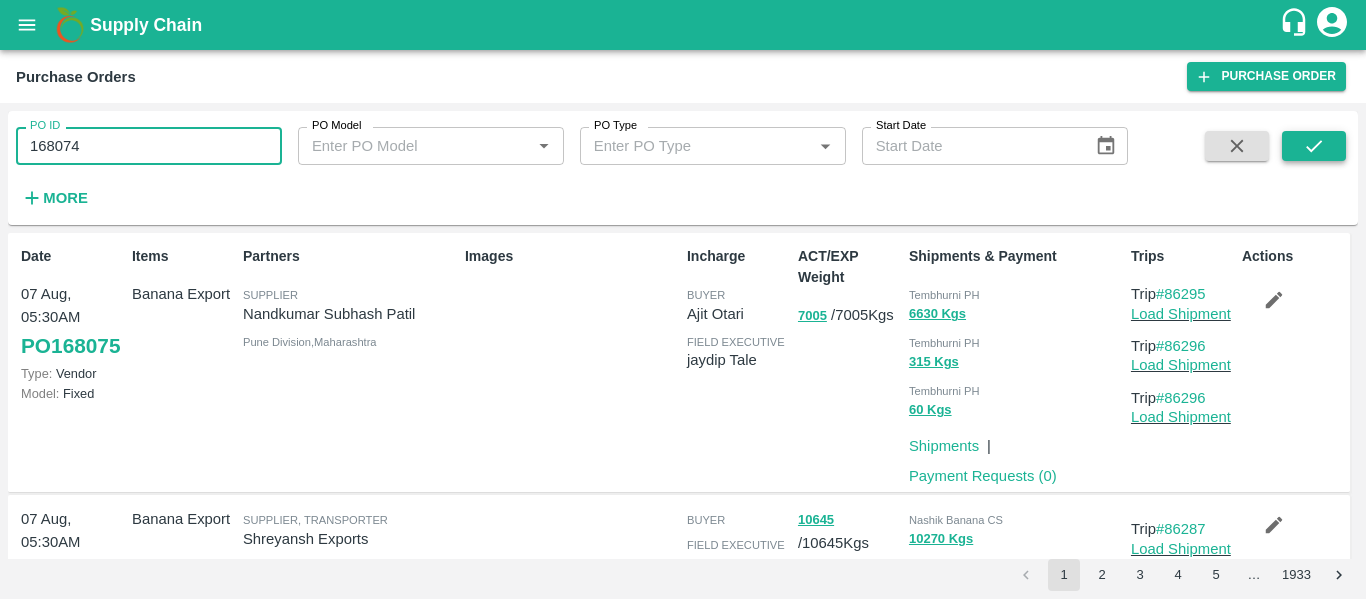 type on "168074" 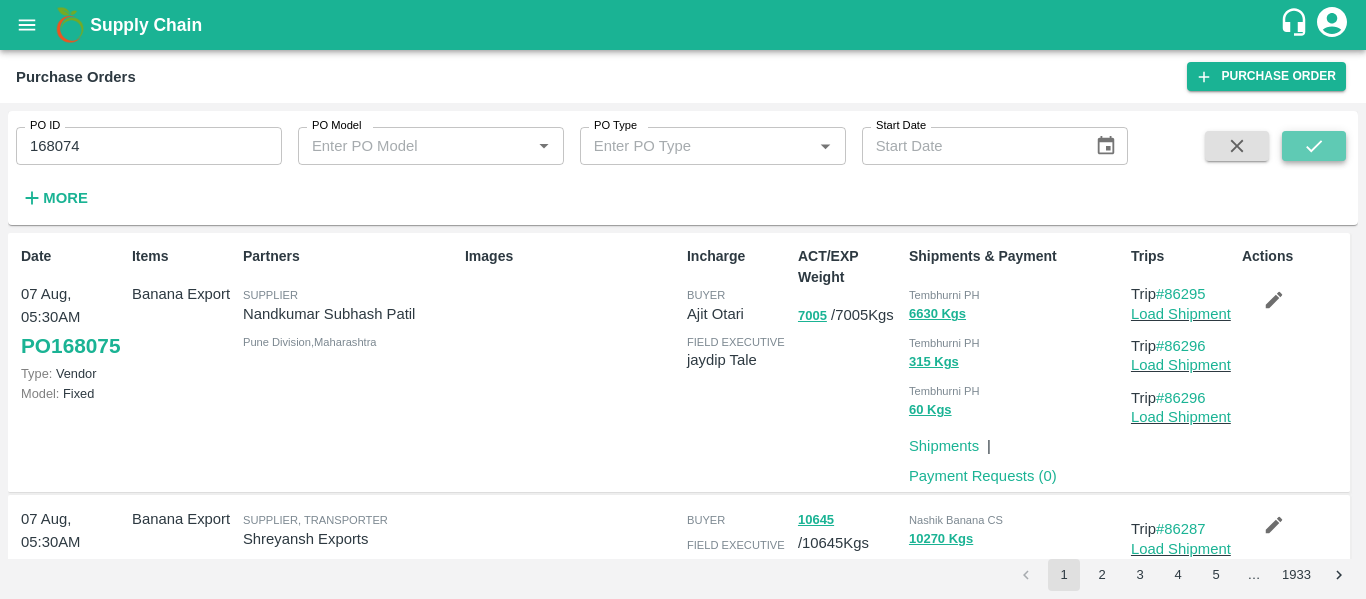 click at bounding box center (1314, 146) 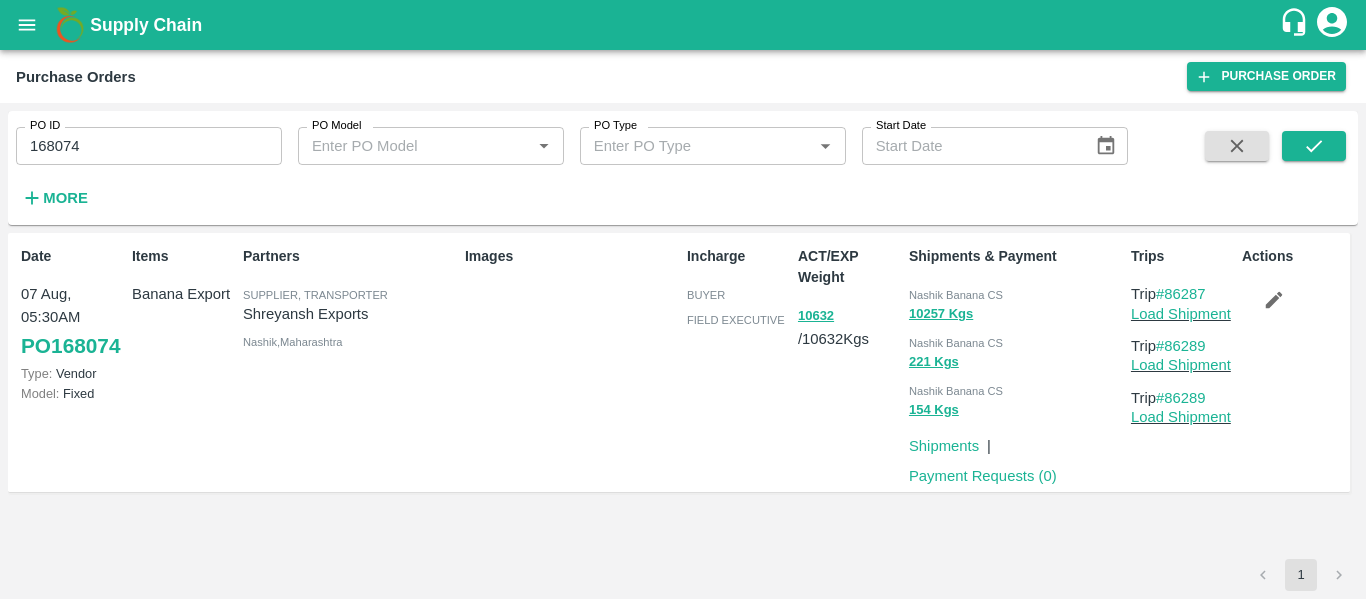 click 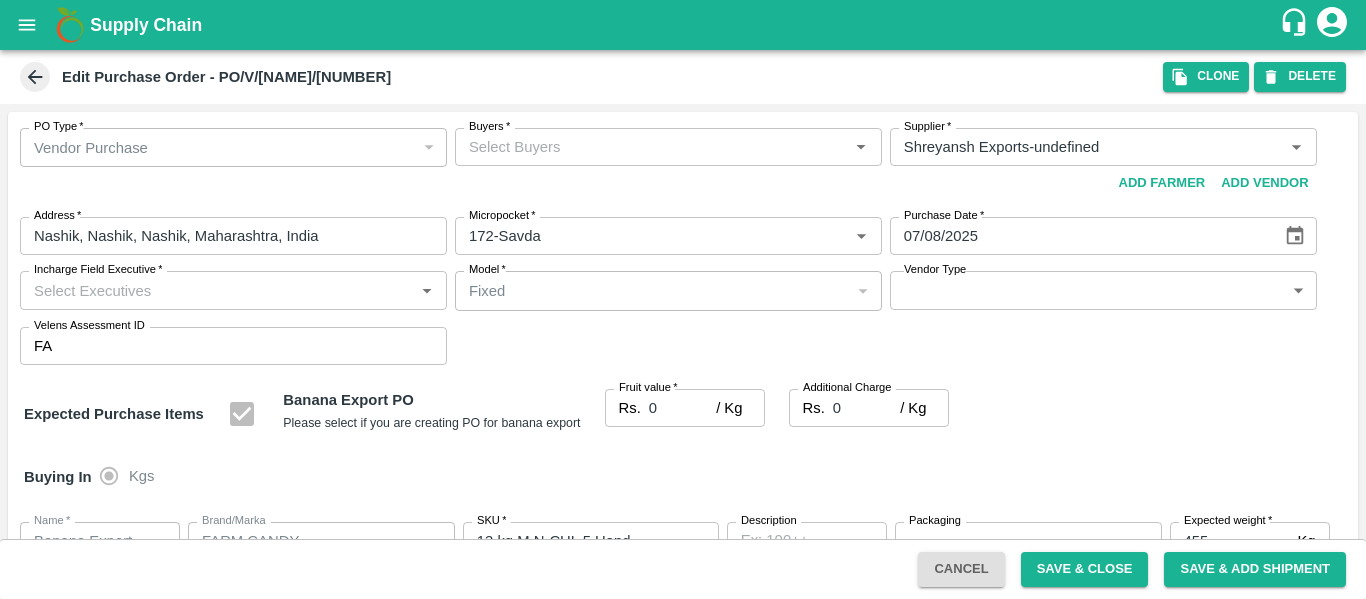 click on "Buyers   *" at bounding box center (652, 147) 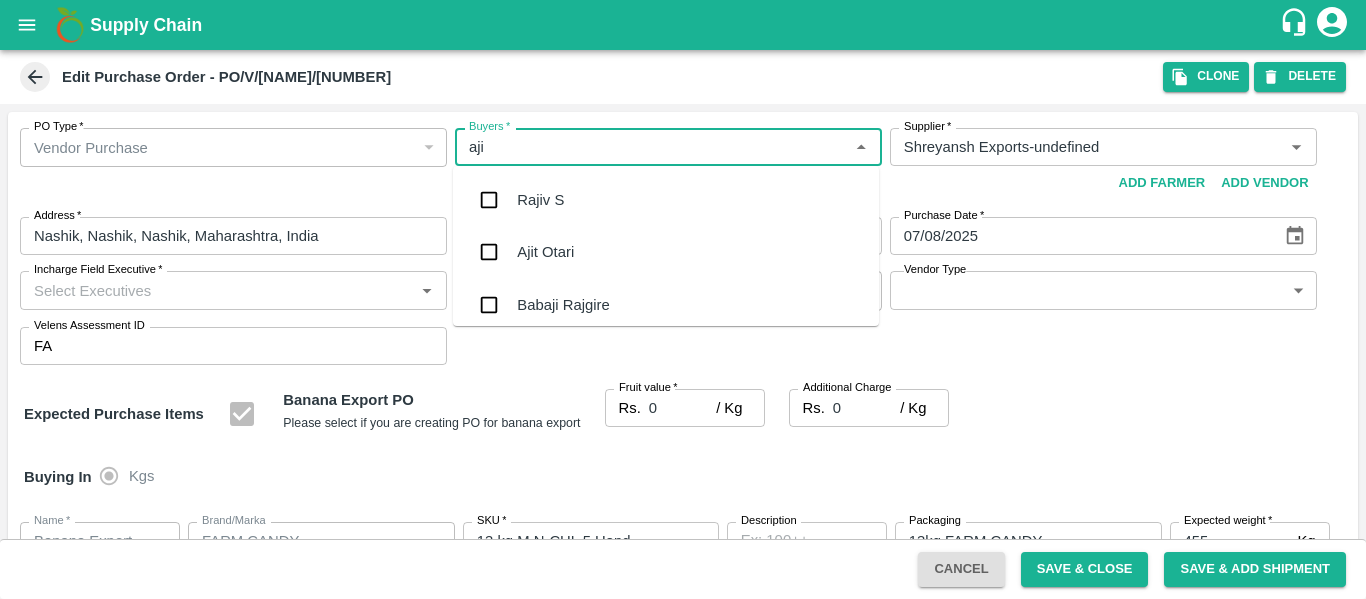 type on "ajit" 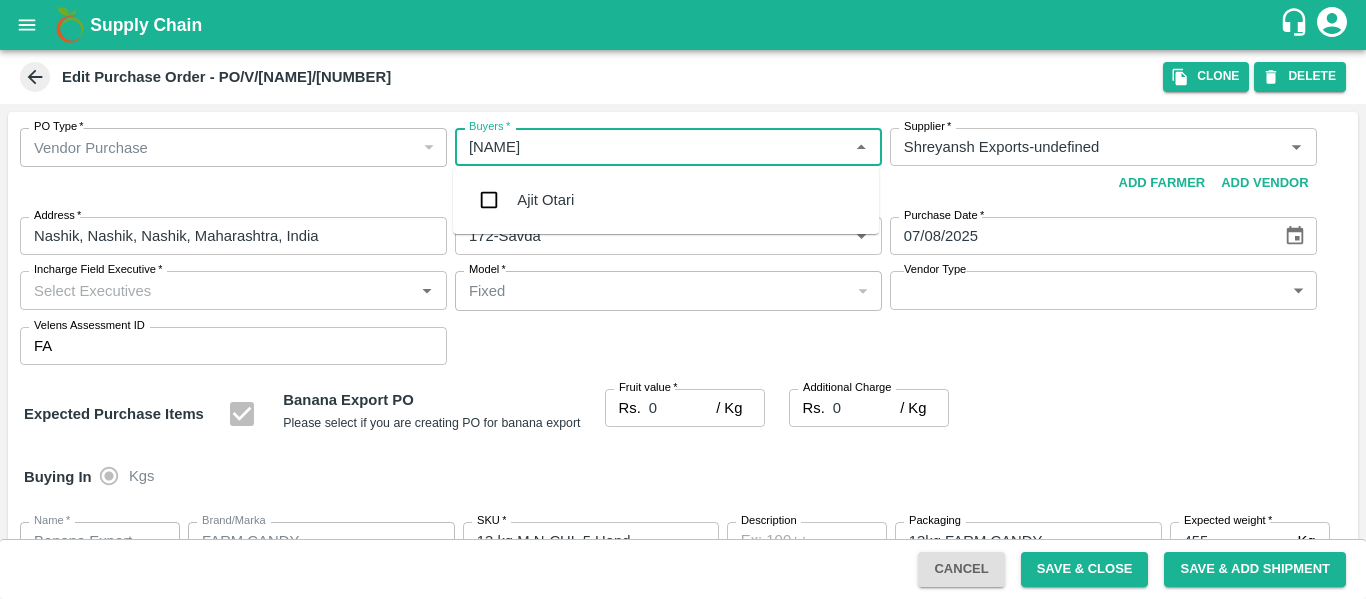 click on "Ajit Otari" at bounding box center [545, 200] 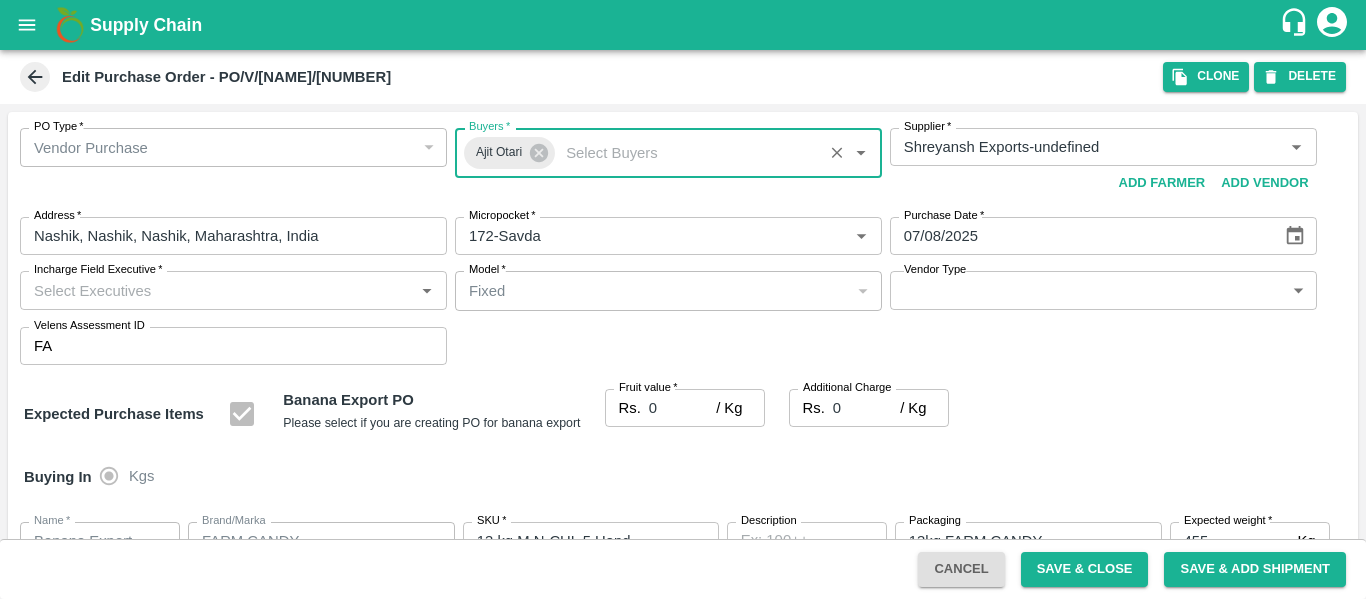 click on "0" at bounding box center (682, 408) 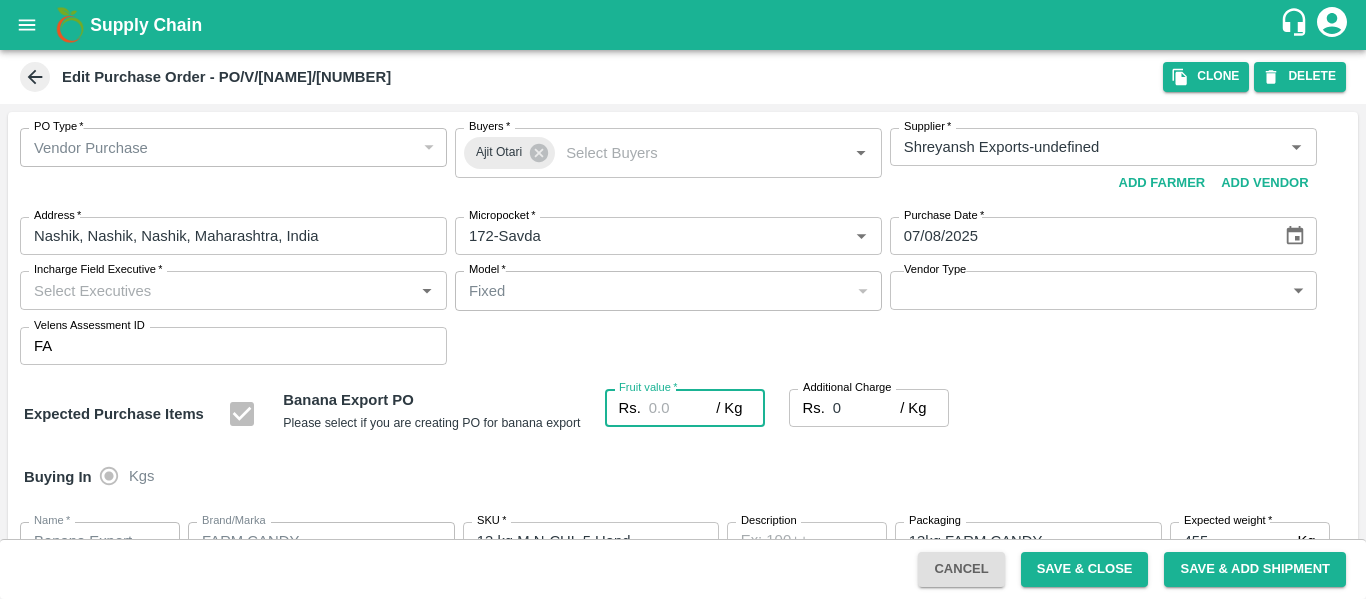 type on "1" 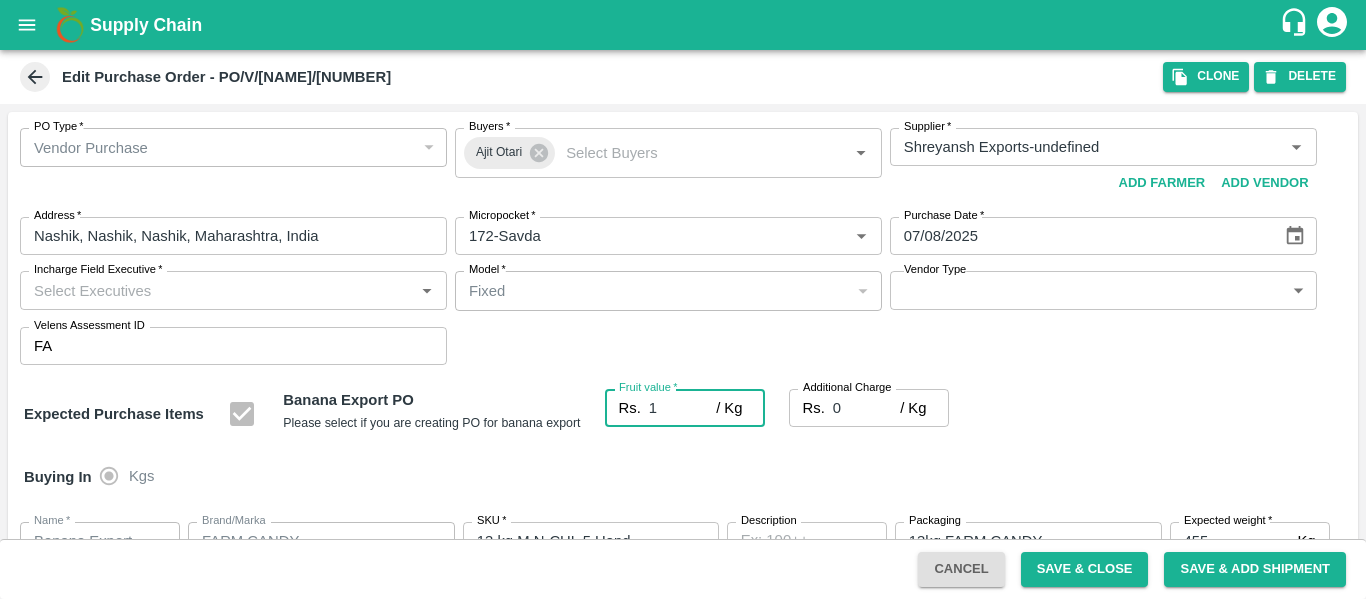 type on "1" 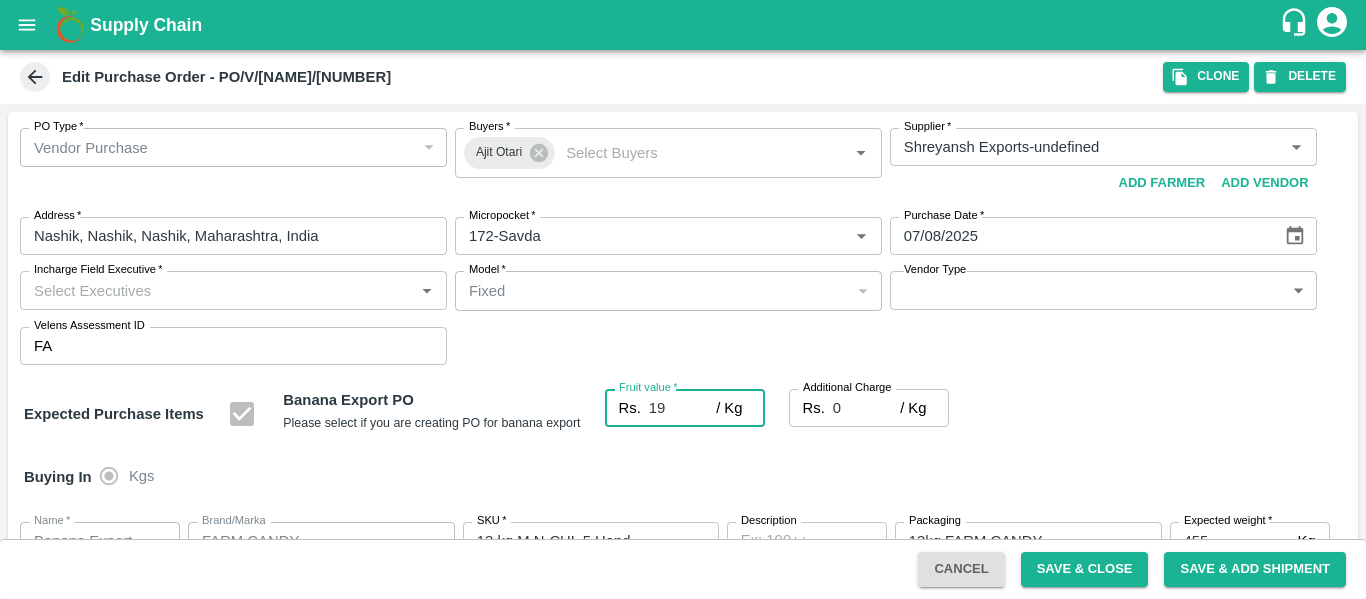 type on "19" 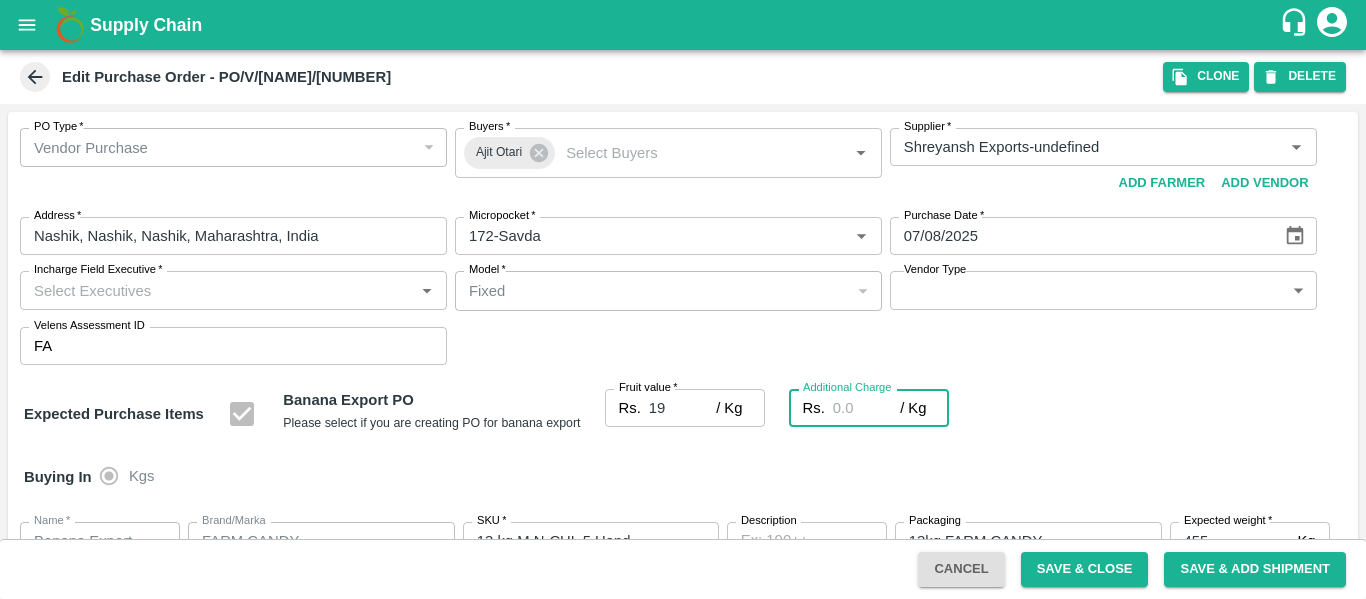 type on "2" 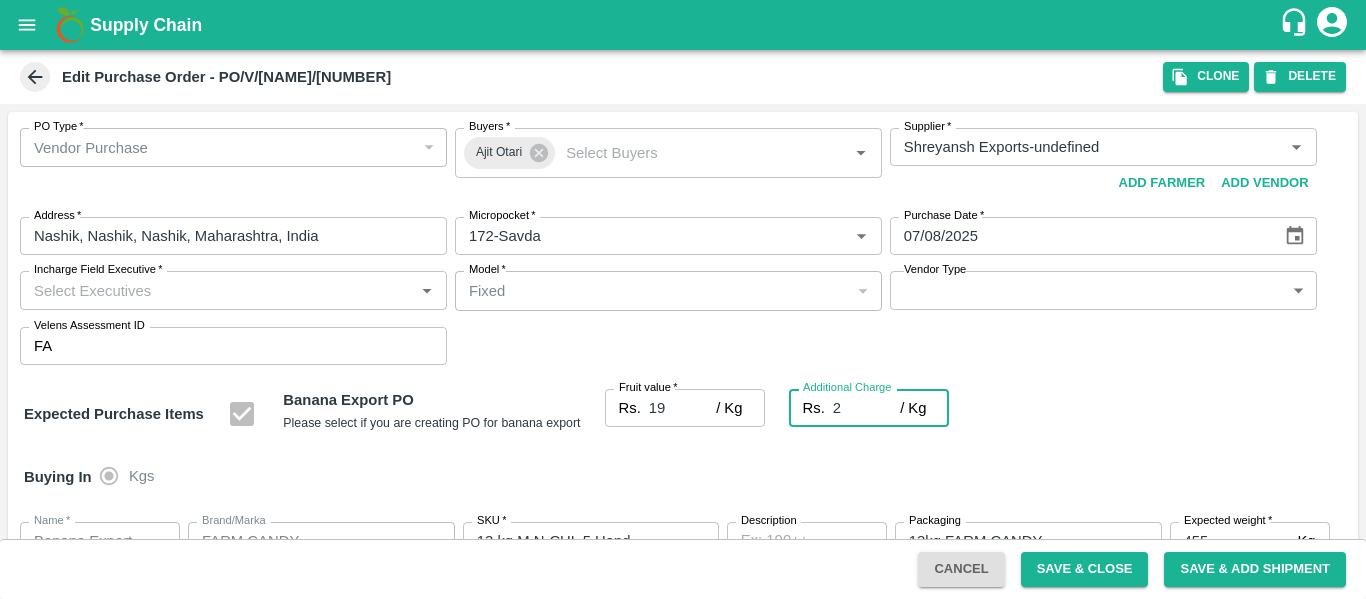 type on "21" 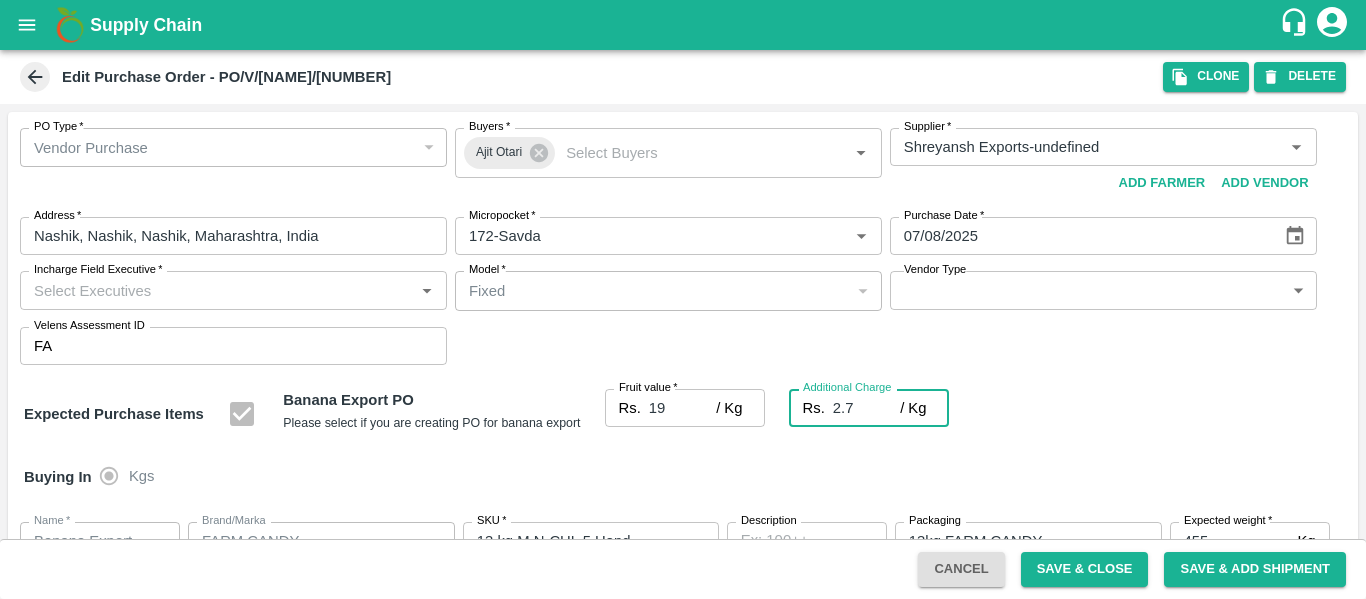 type on "2.75" 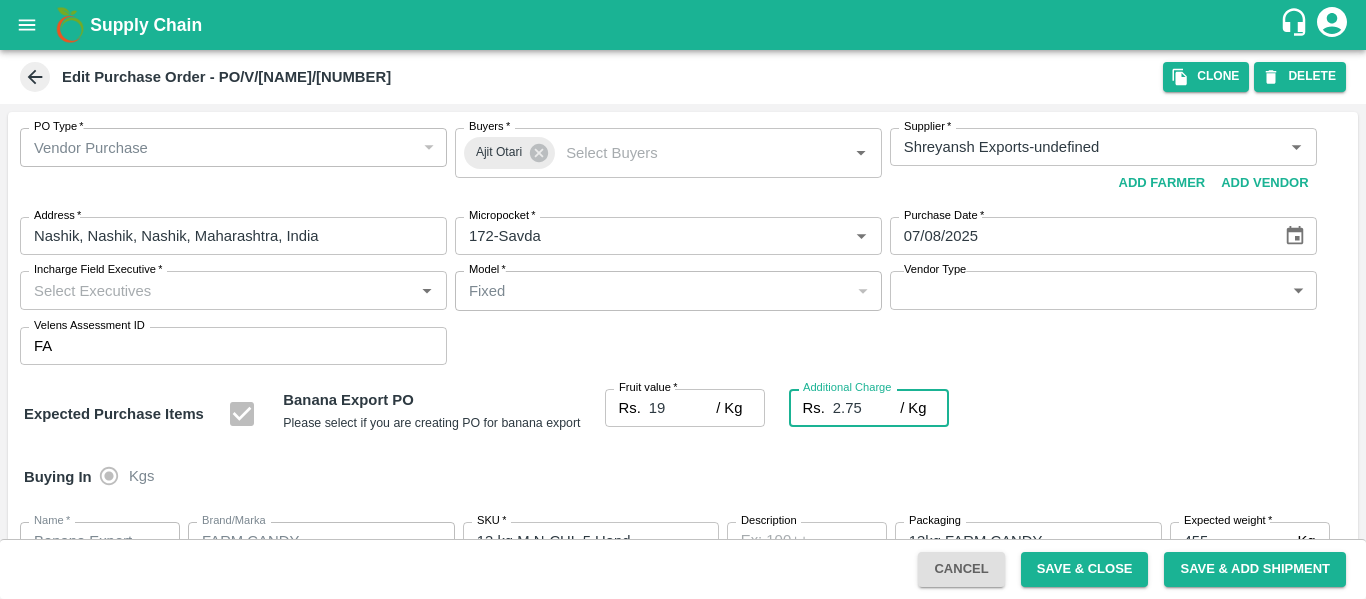 type on "21.75" 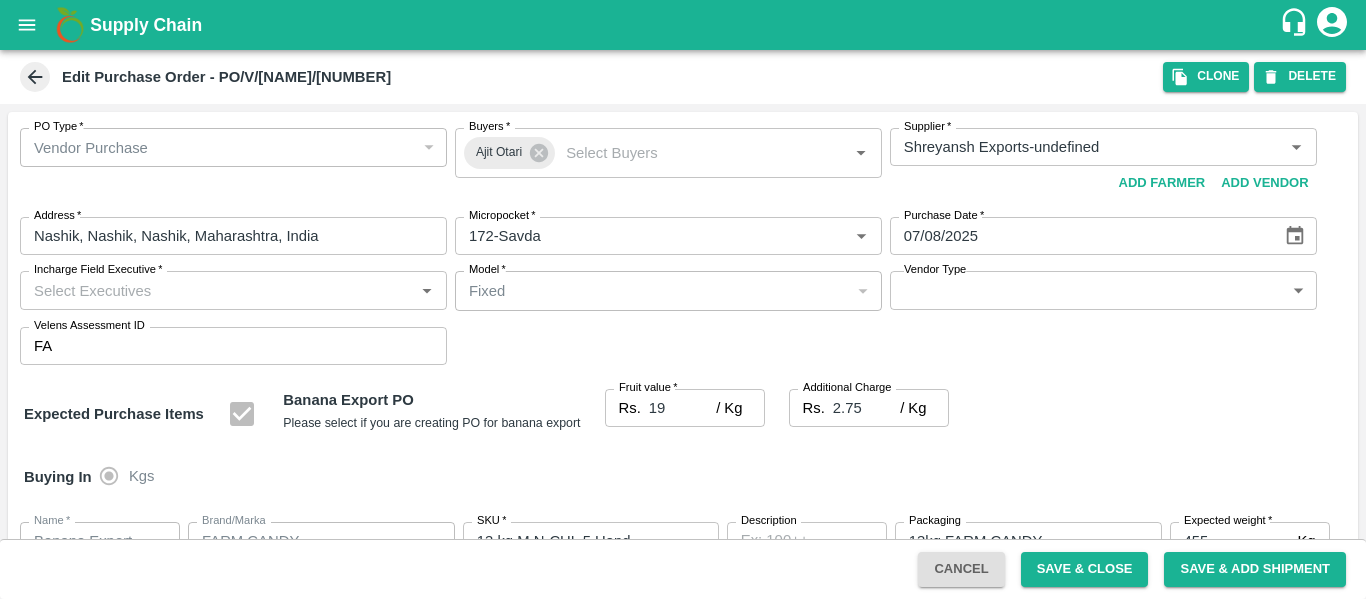 scroll, scrollTop: 1044, scrollLeft: 0, axis: vertical 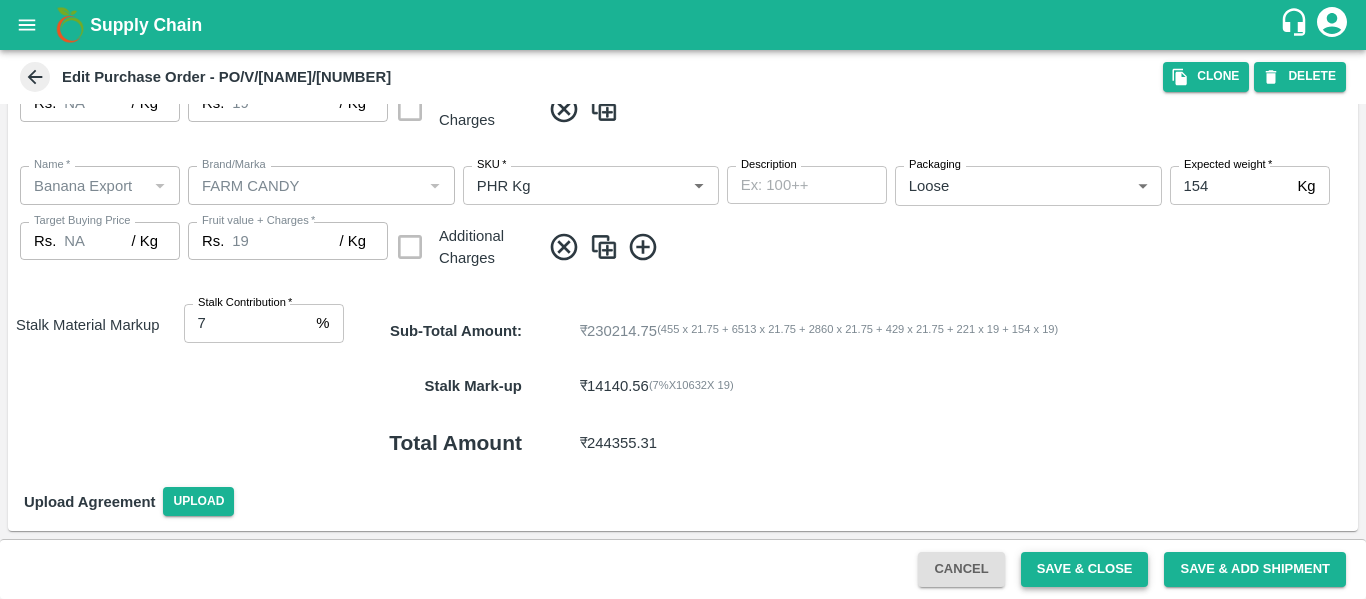 click on "Save & Close" at bounding box center [1085, 569] 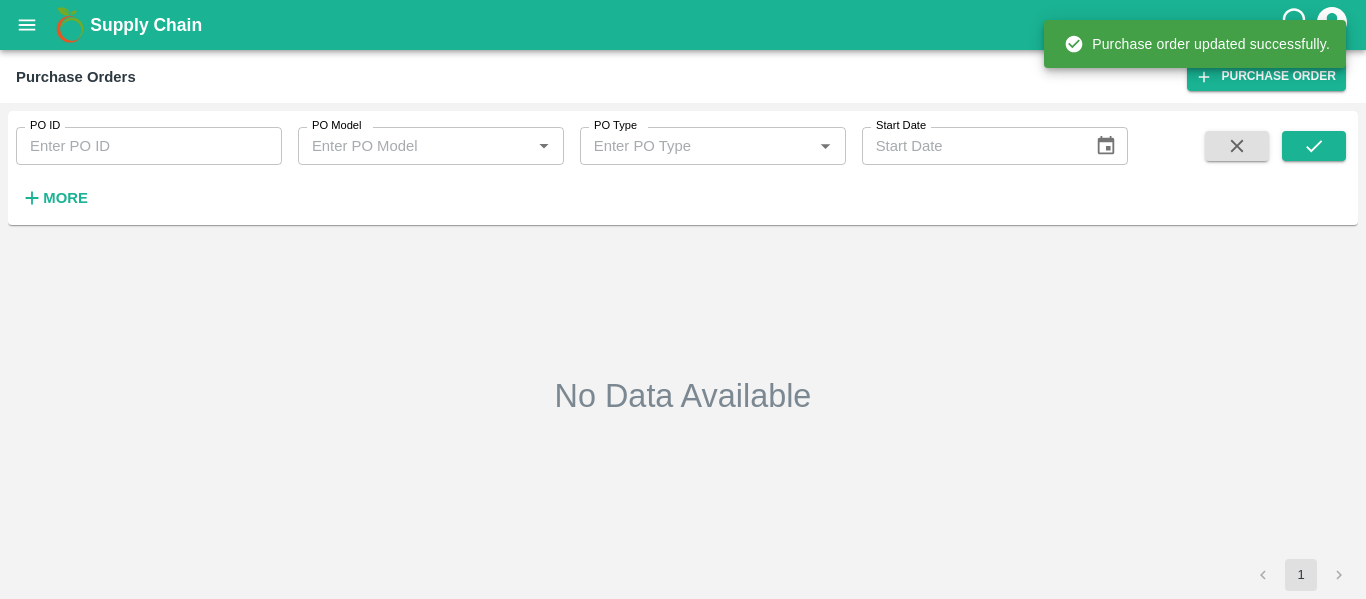 type on "168074" 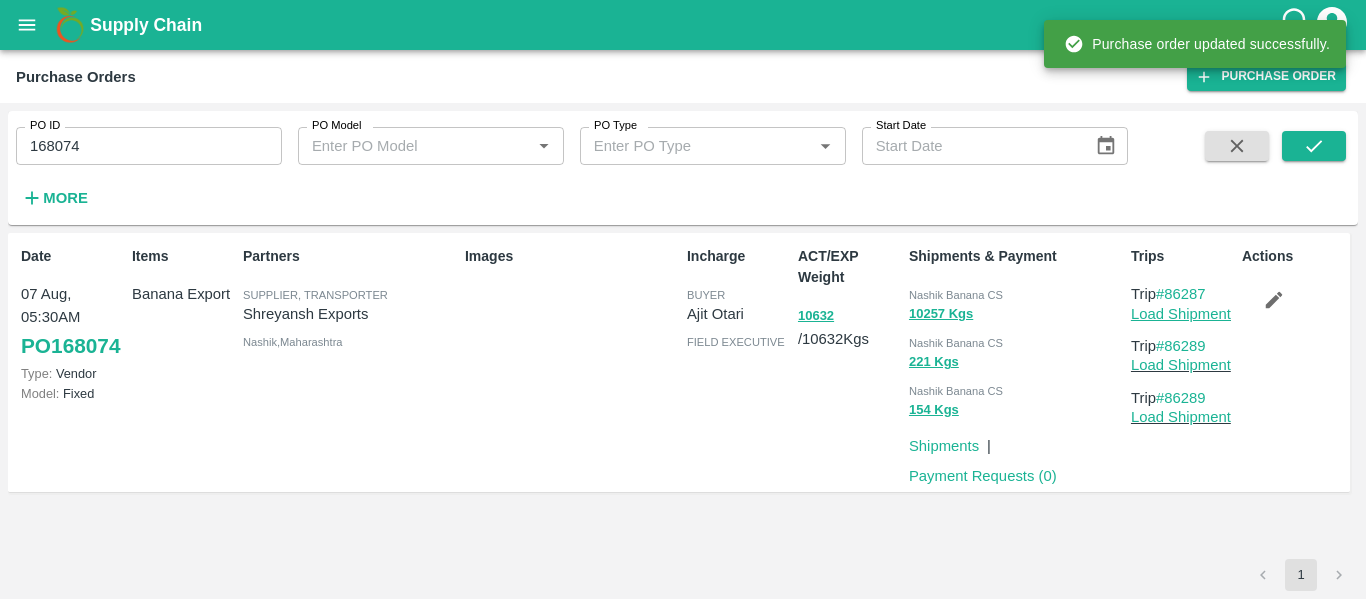 click on "Load Shipment" at bounding box center [1181, 314] 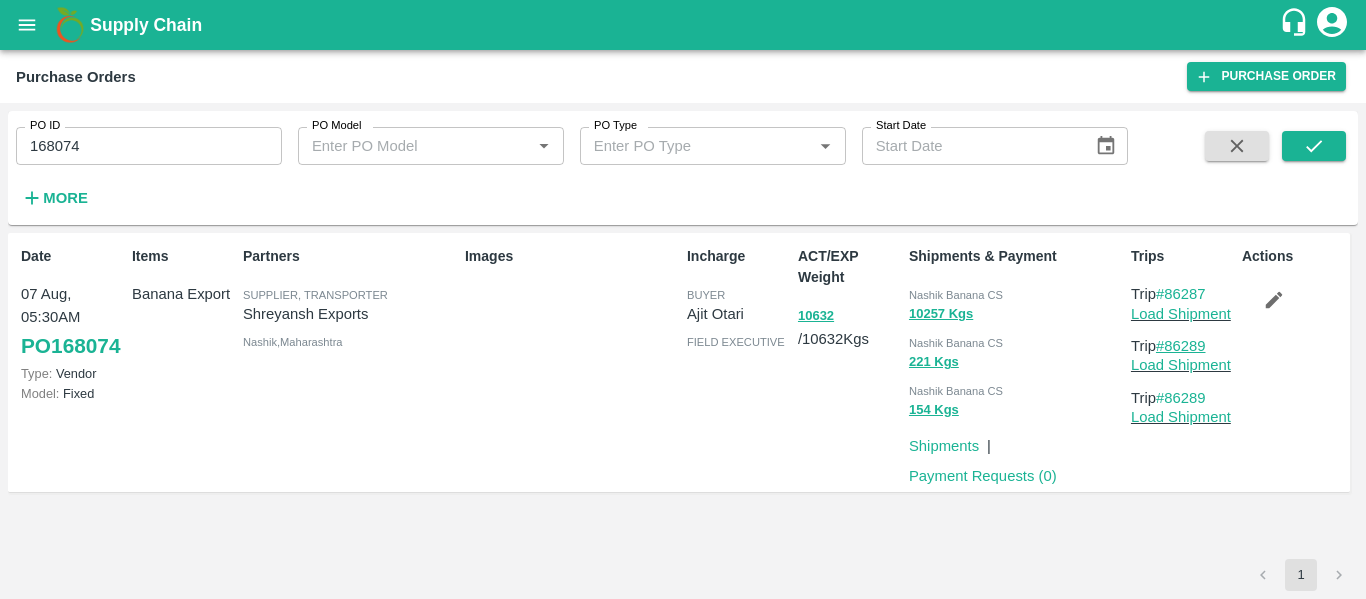 drag, startPoint x: 1222, startPoint y: 344, endPoint x: 1172, endPoint y: 349, distance: 50.24938 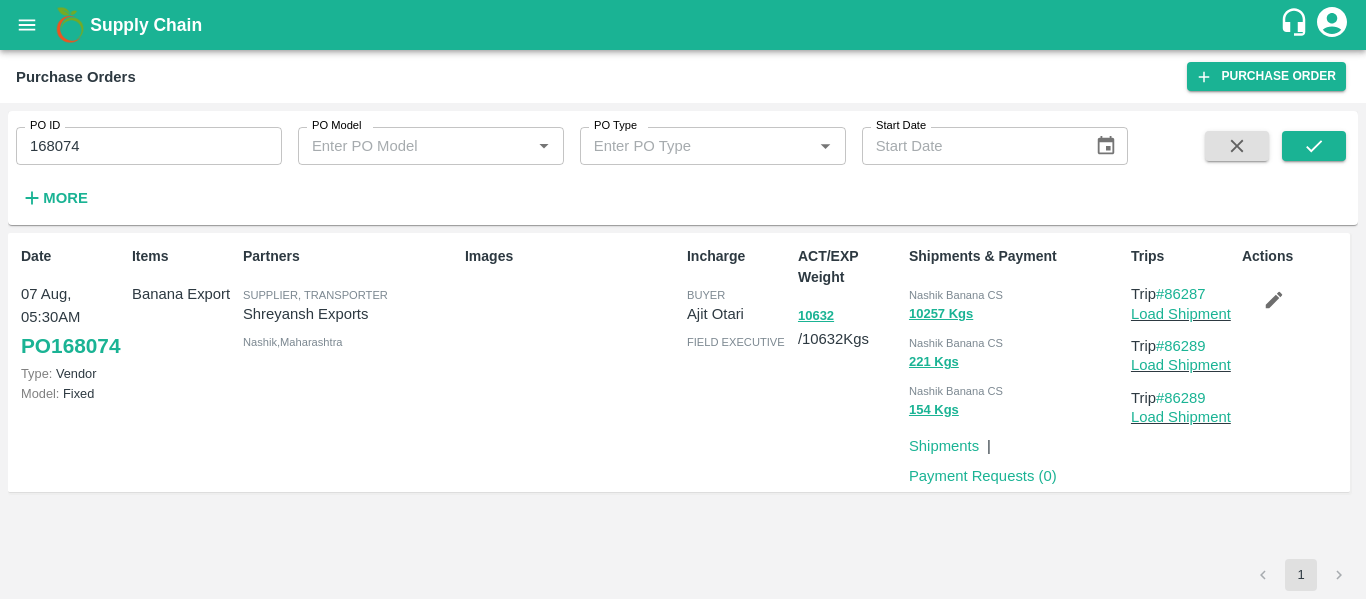 click 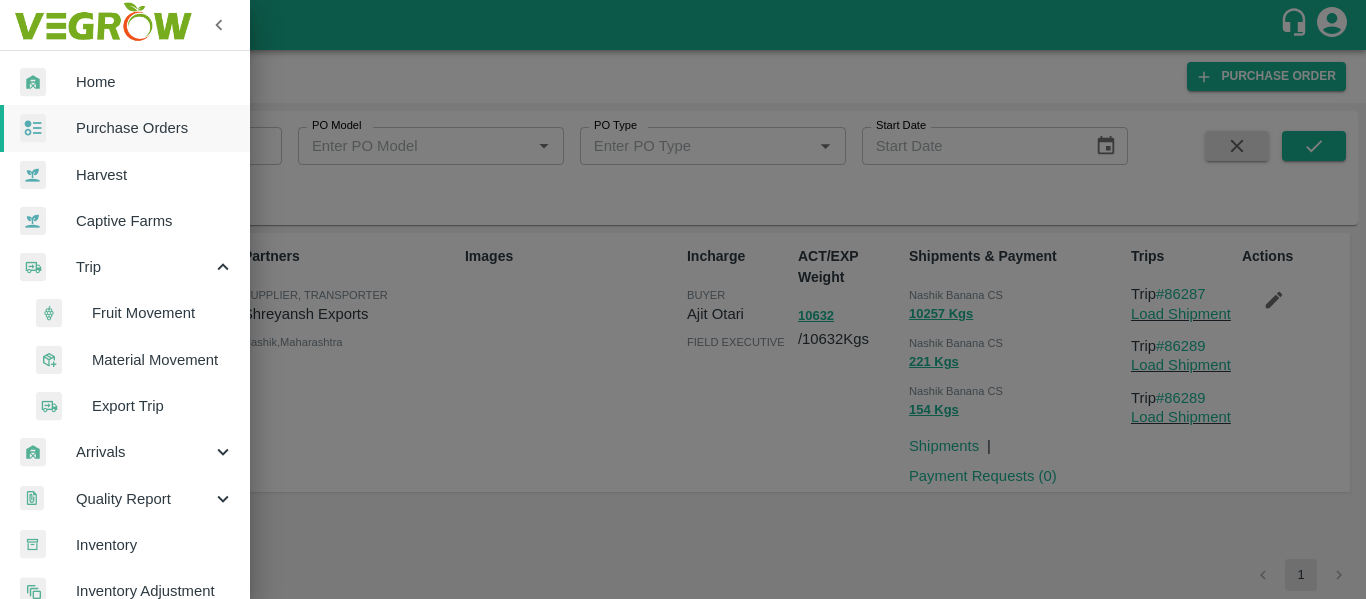 click on "Trip" at bounding box center [144, 267] 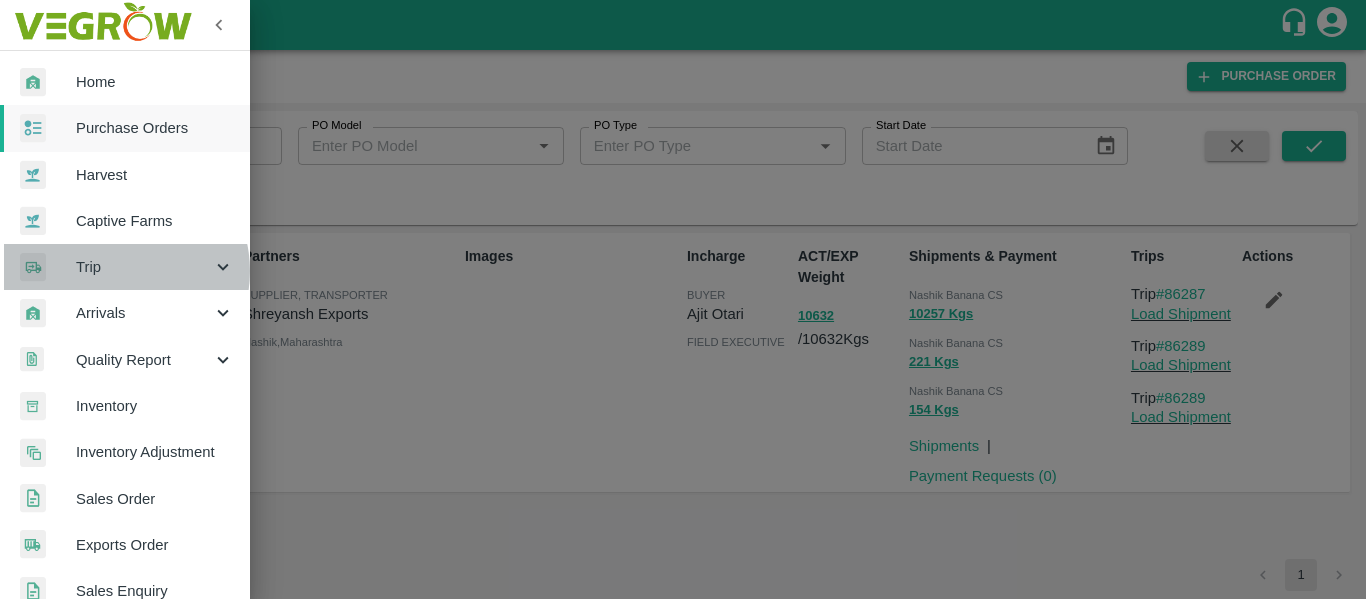 click on "Trip" at bounding box center (144, 267) 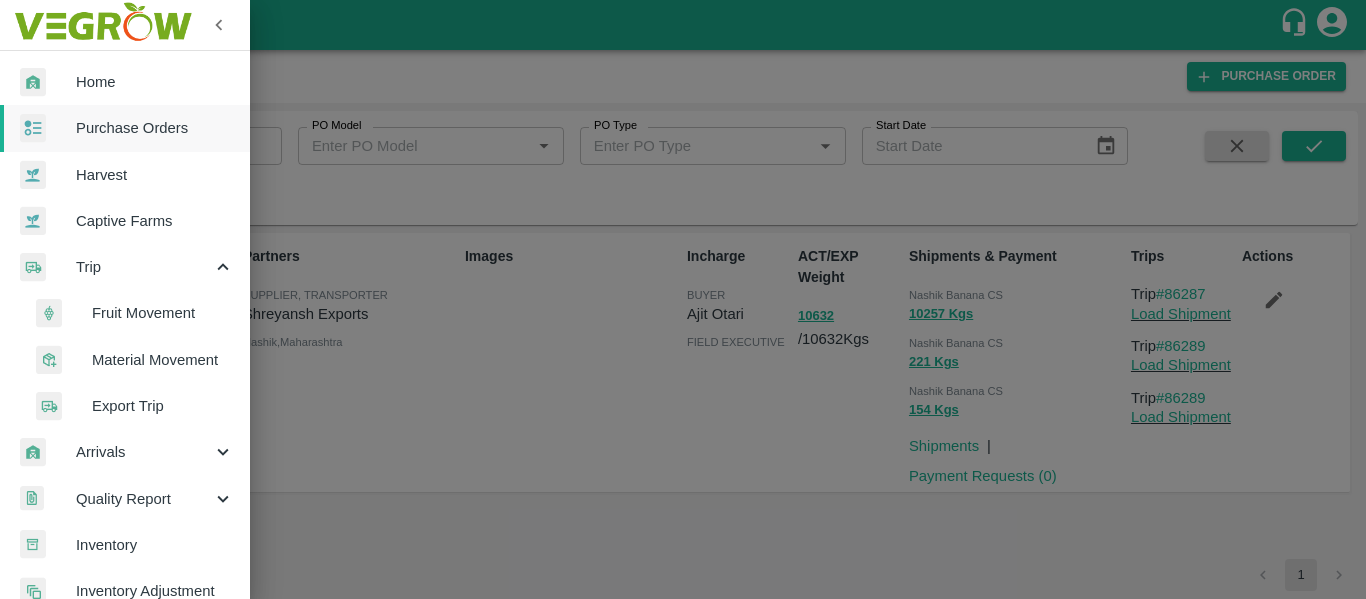 click on "Fruit Movement" at bounding box center [163, 313] 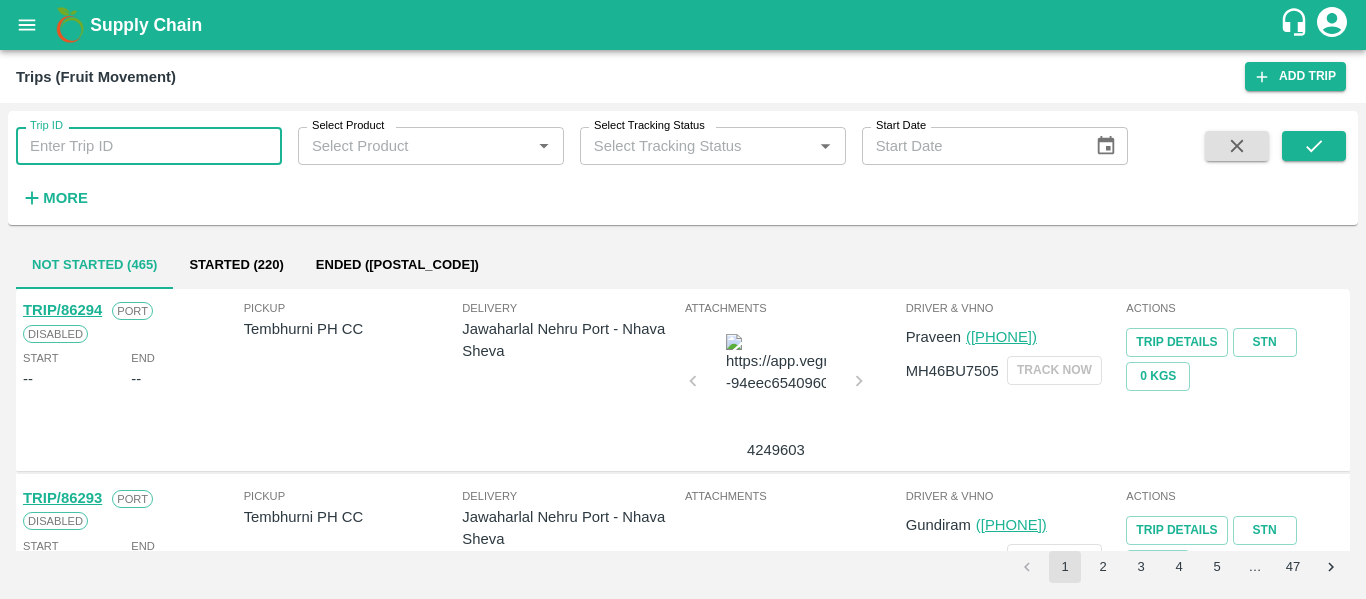 click on "Trip ID" at bounding box center (149, 146) 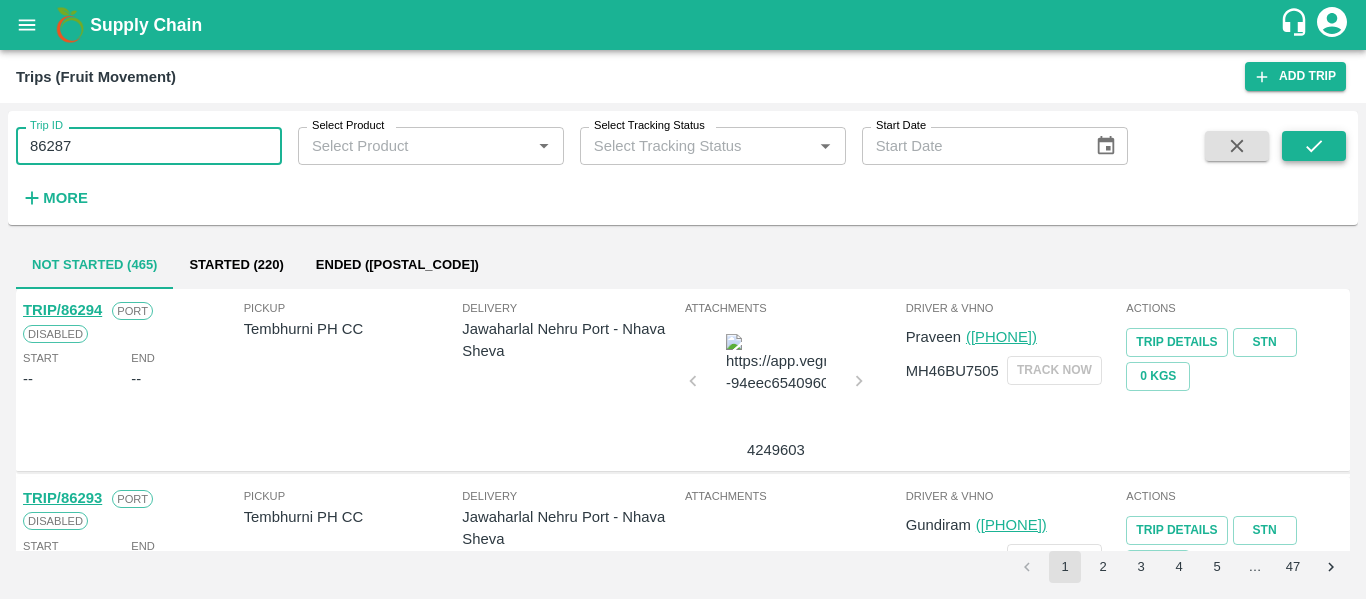 type on "86287" 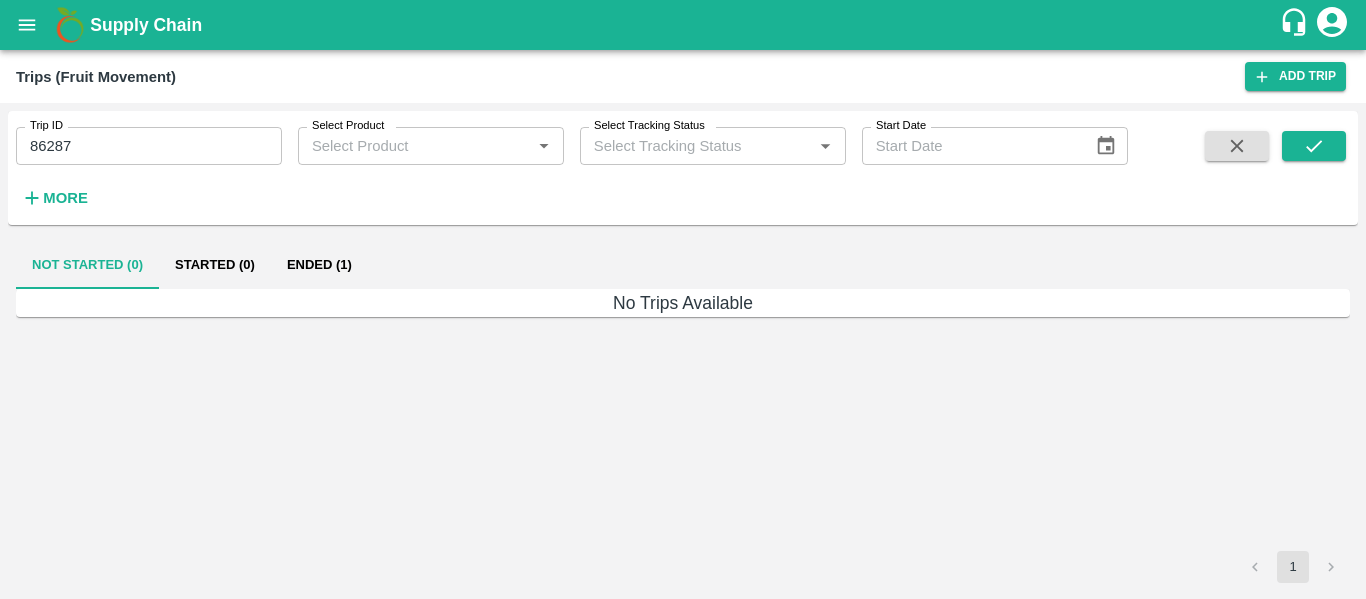 click on "Ended (1)" at bounding box center (319, 265) 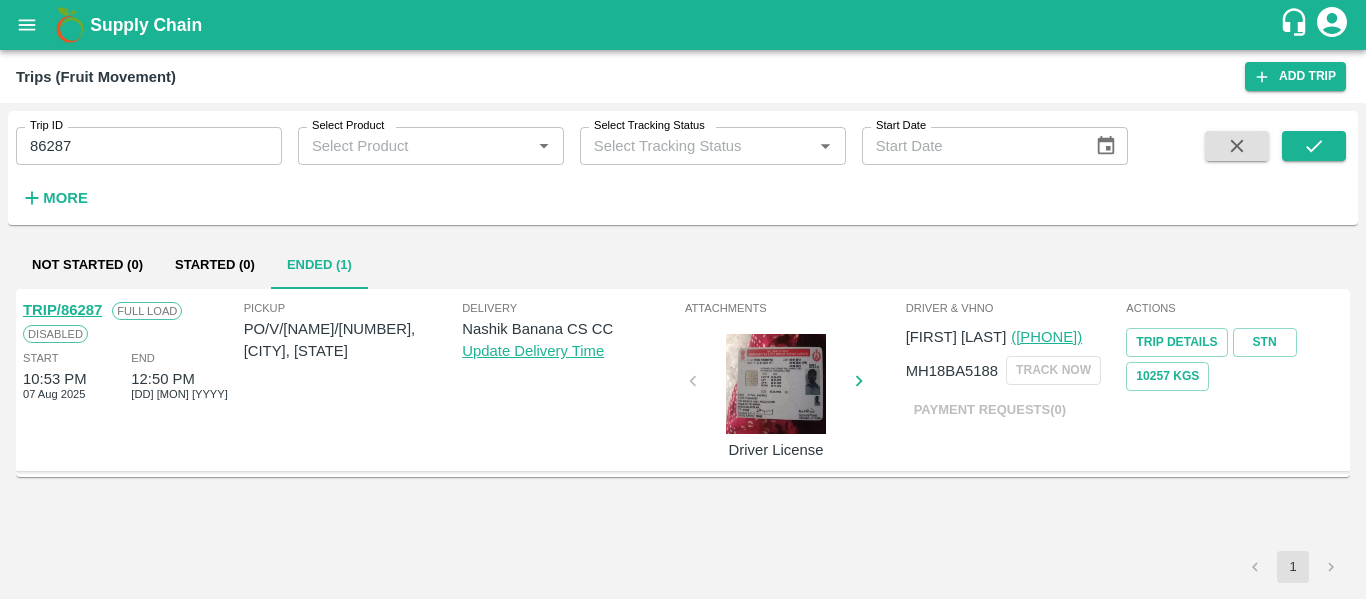 click on "TRIP/86287" at bounding box center (62, 310) 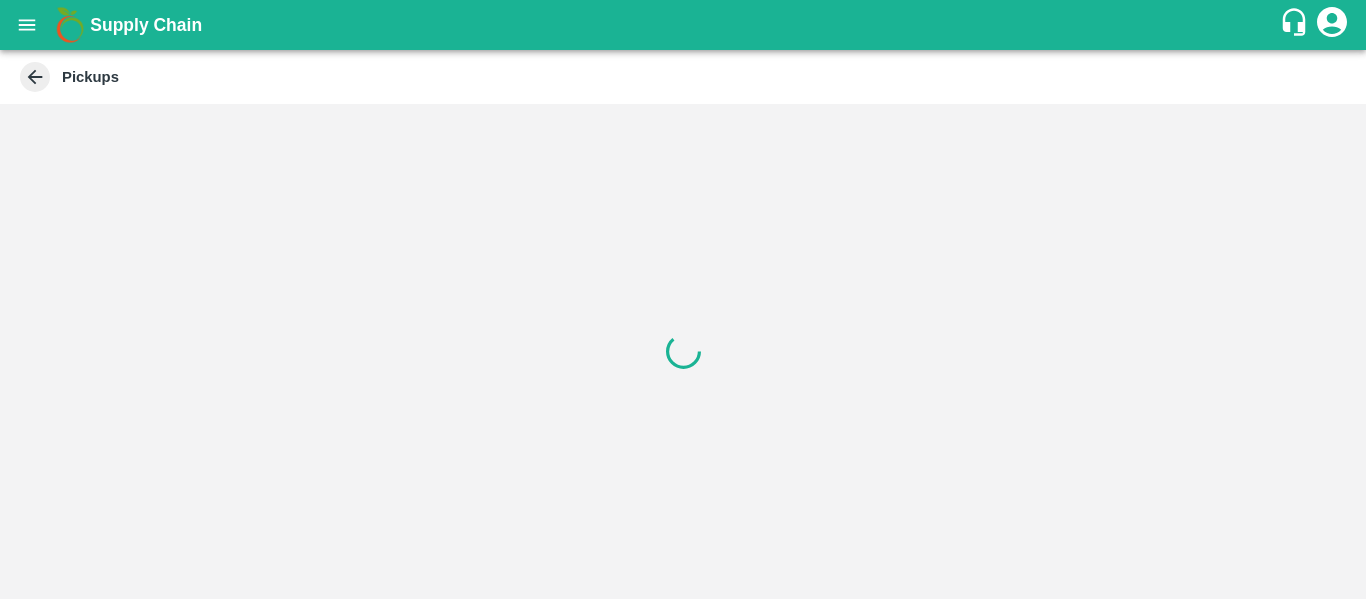 scroll, scrollTop: 0, scrollLeft: 0, axis: both 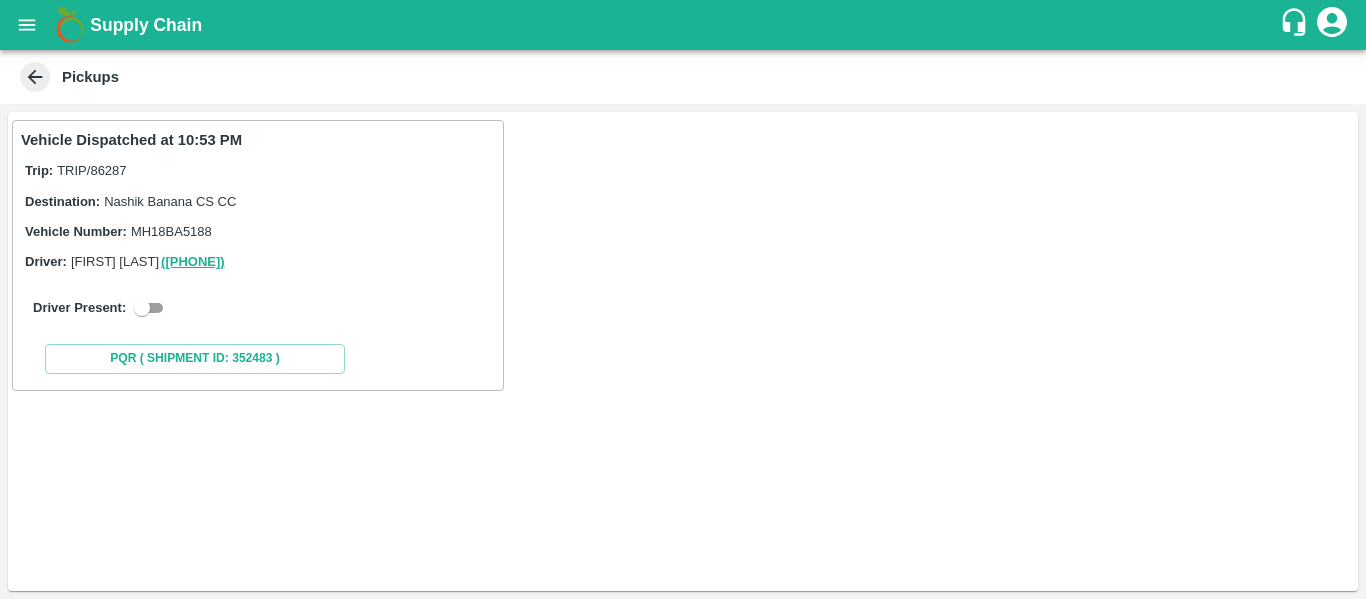 click at bounding box center (142, 308) 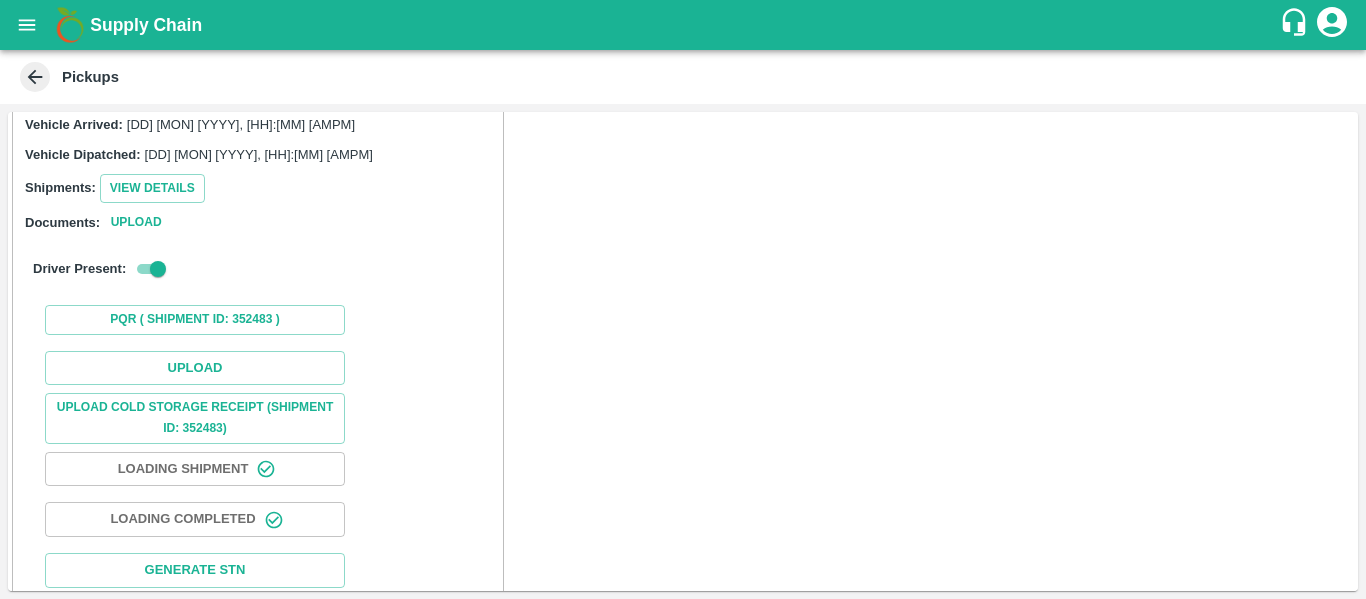 scroll, scrollTop: 221, scrollLeft: 0, axis: vertical 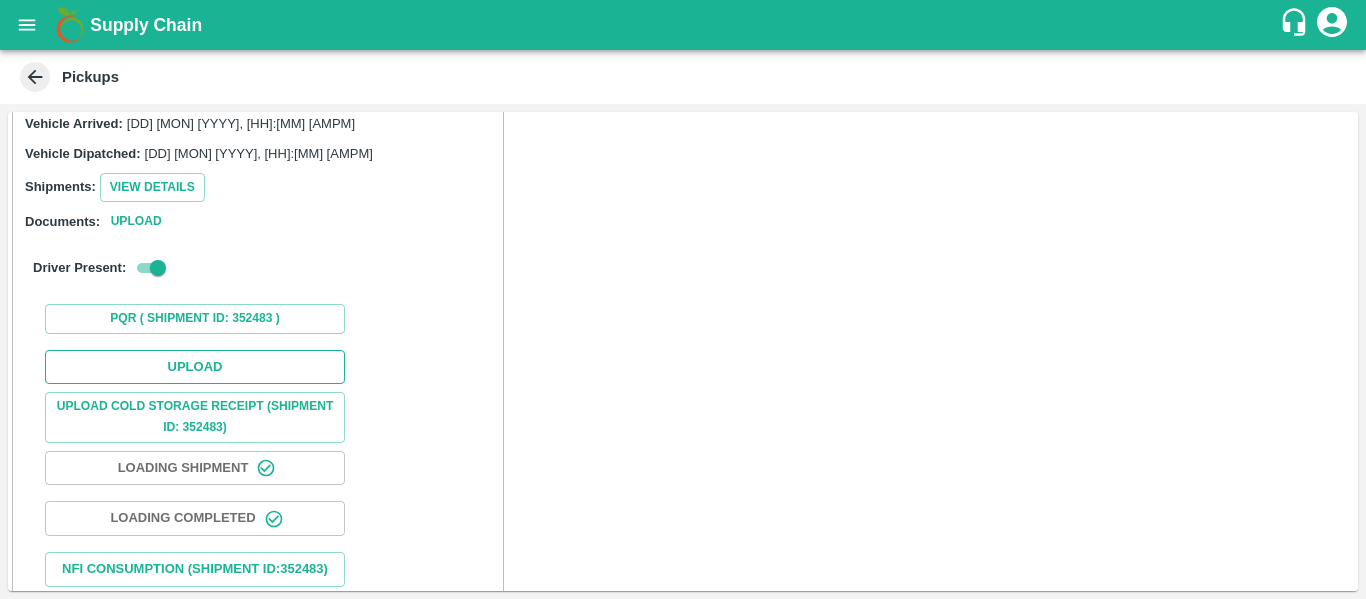 click on "Upload" at bounding box center (195, 367) 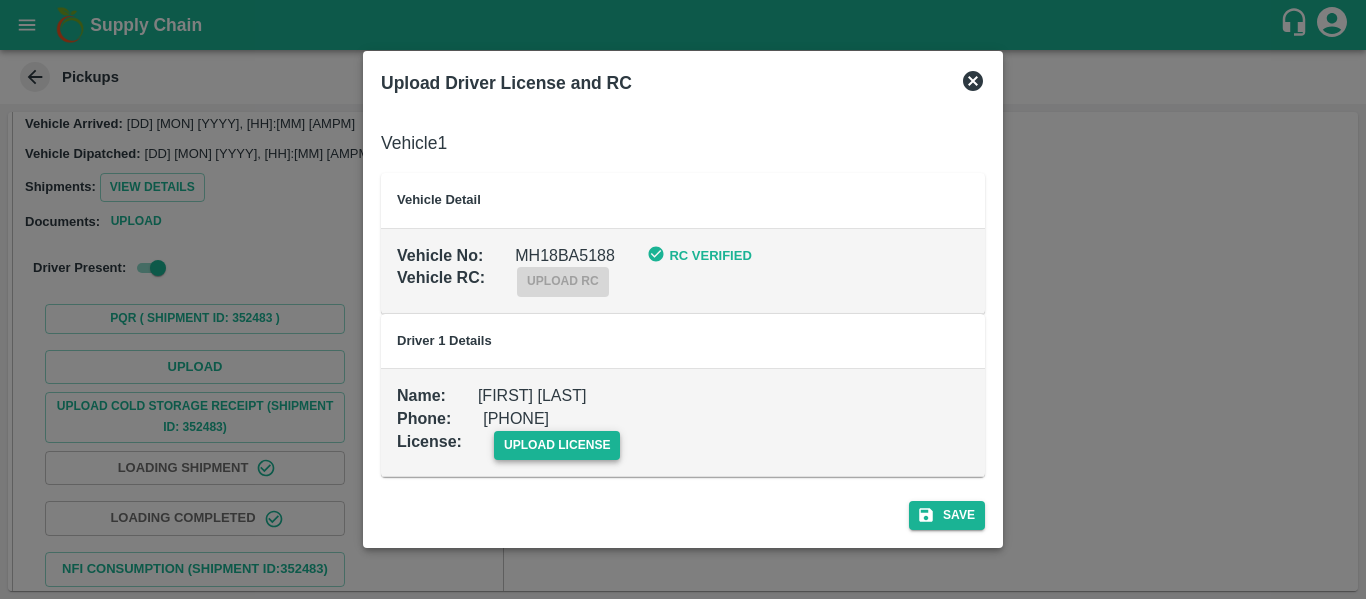 click on "upload license" at bounding box center (557, 445) 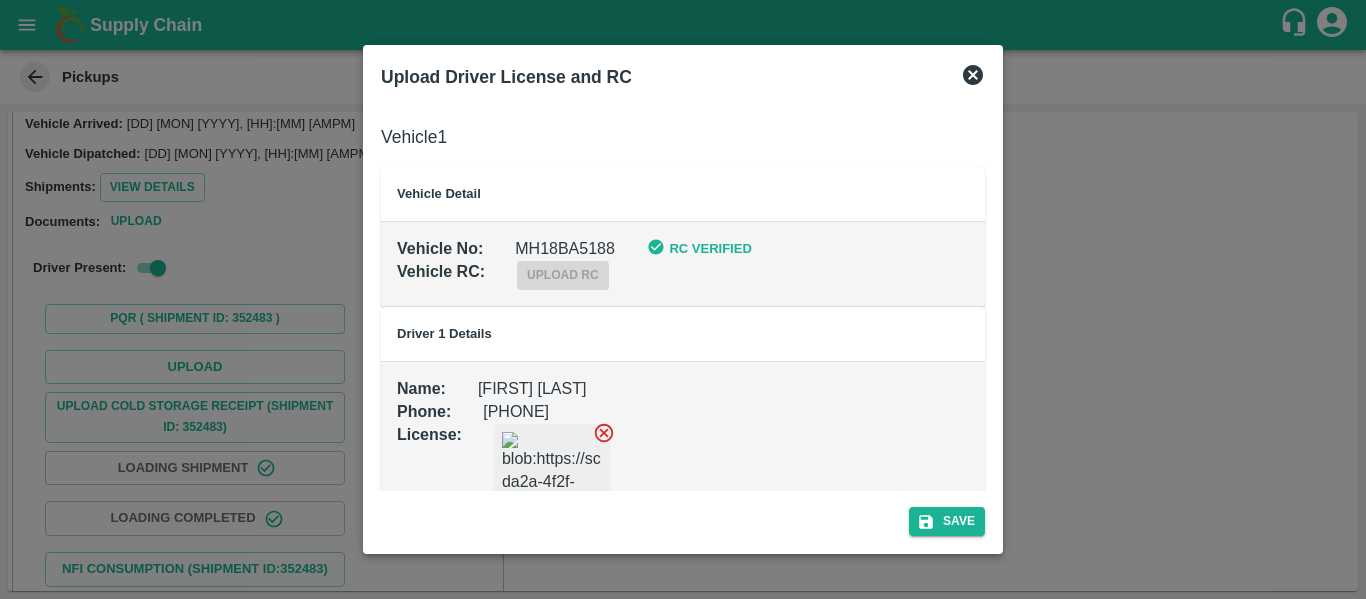 click on "Save" at bounding box center [683, 517] 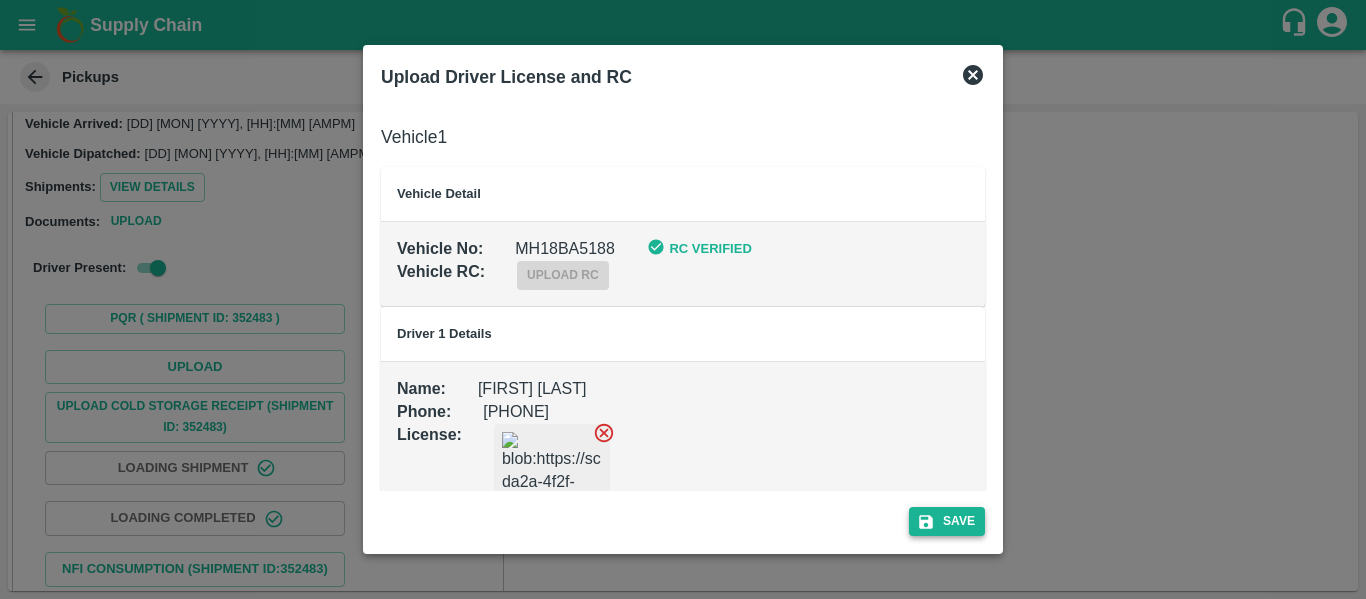 click on "Save" at bounding box center (947, 521) 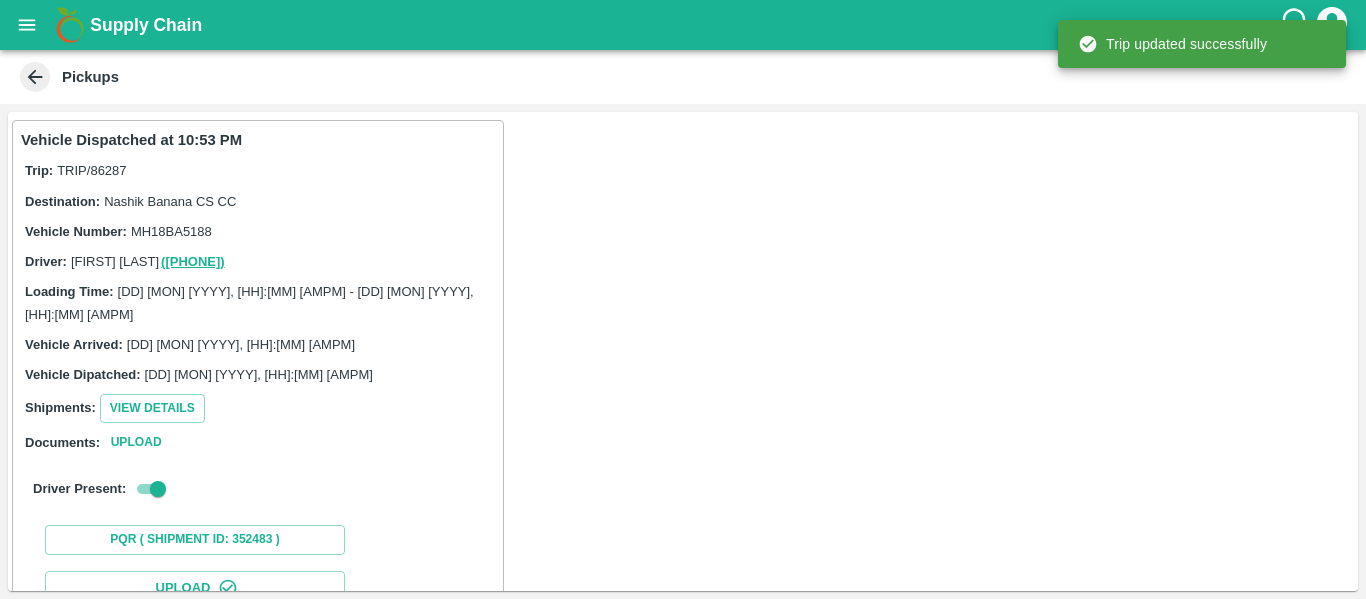 scroll, scrollTop: 344, scrollLeft: 0, axis: vertical 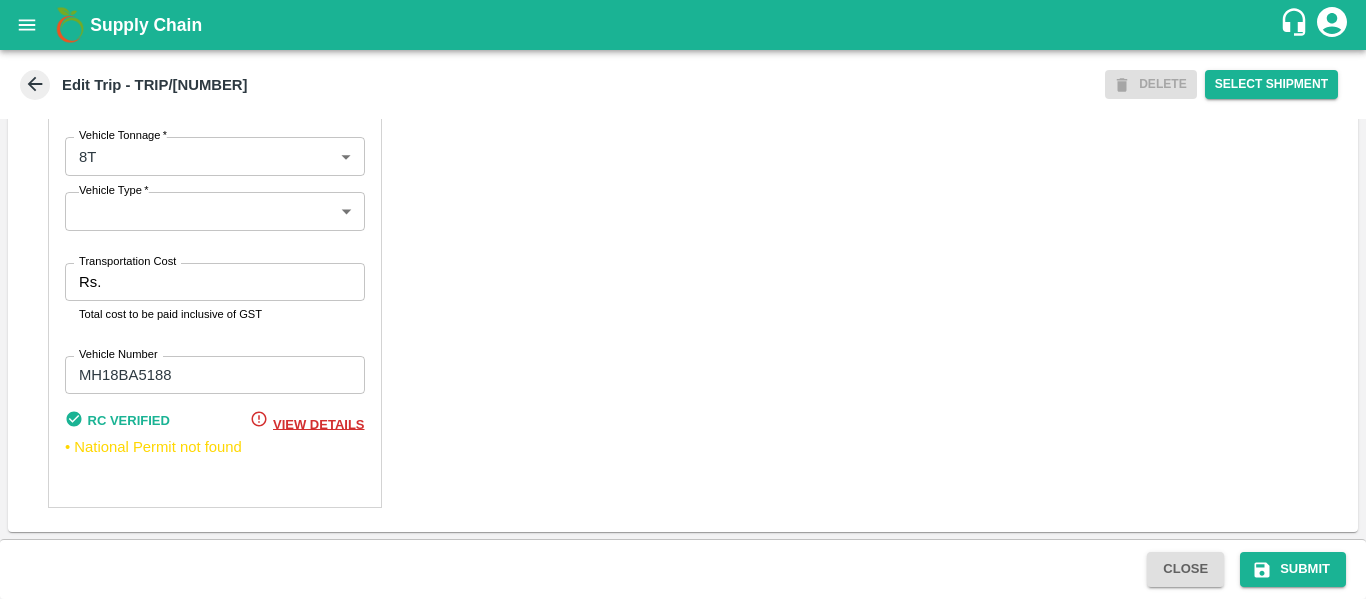 click on "Rs. Transportation Cost" at bounding box center [215, 282] 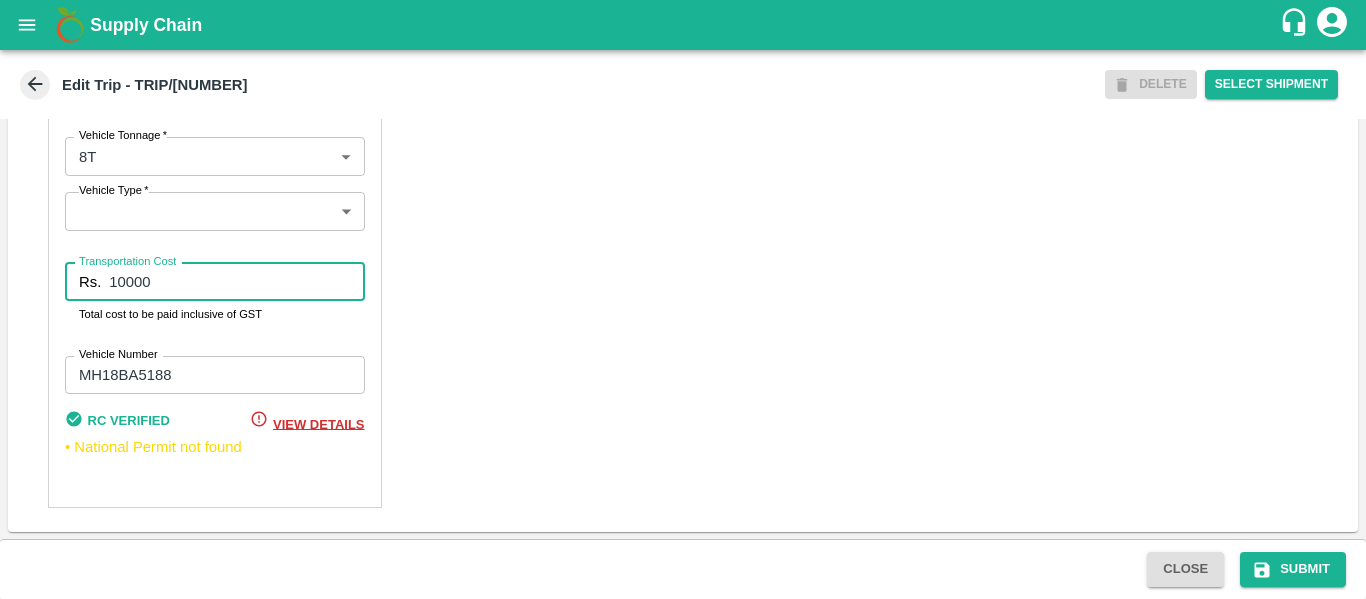 click on "Close" at bounding box center (1185, 569) 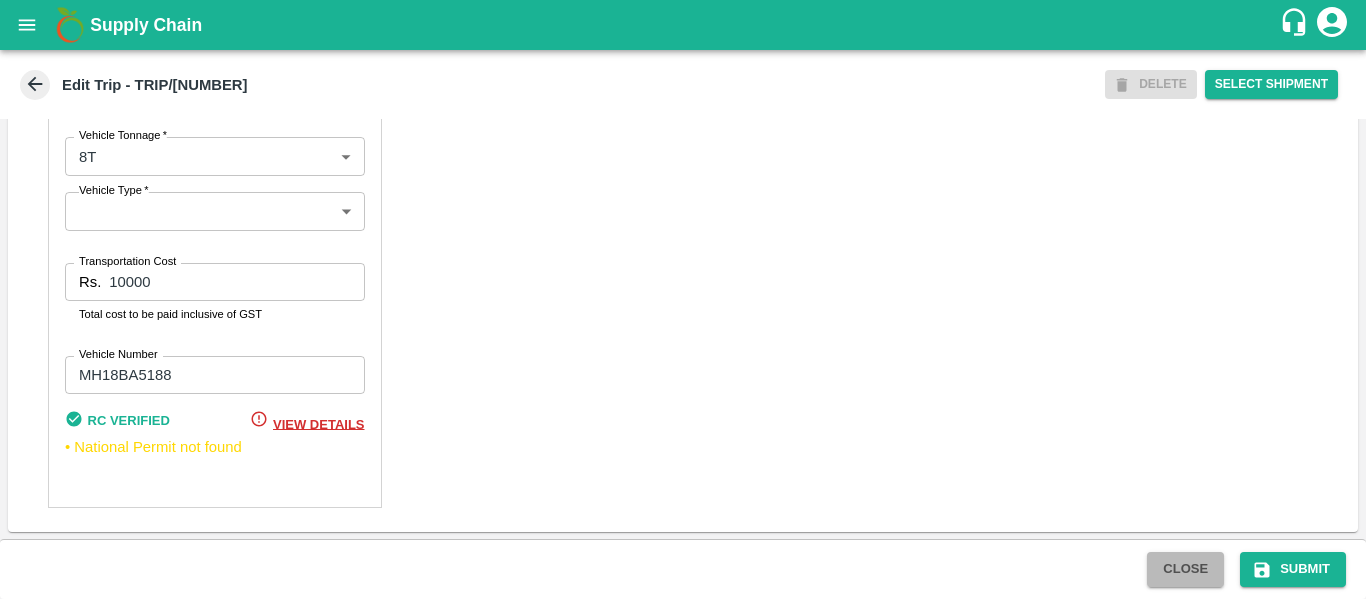 click on "Close" at bounding box center [1185, 569] 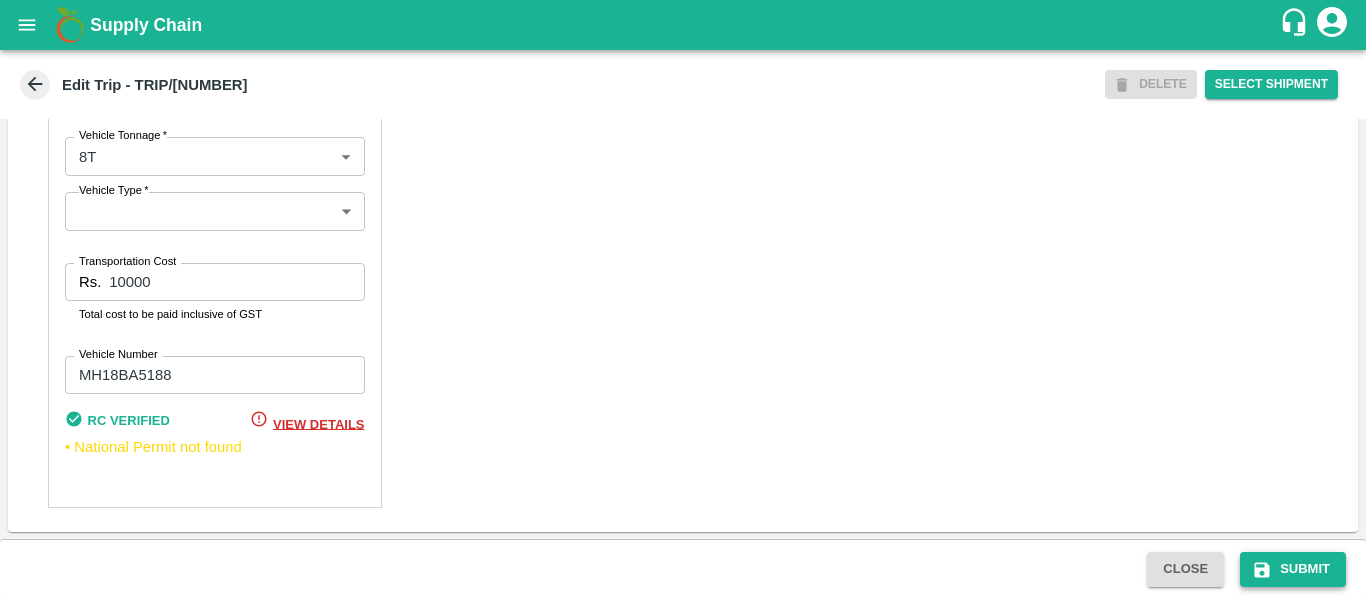 click on "Submit" at bounding box center (1293, 569) 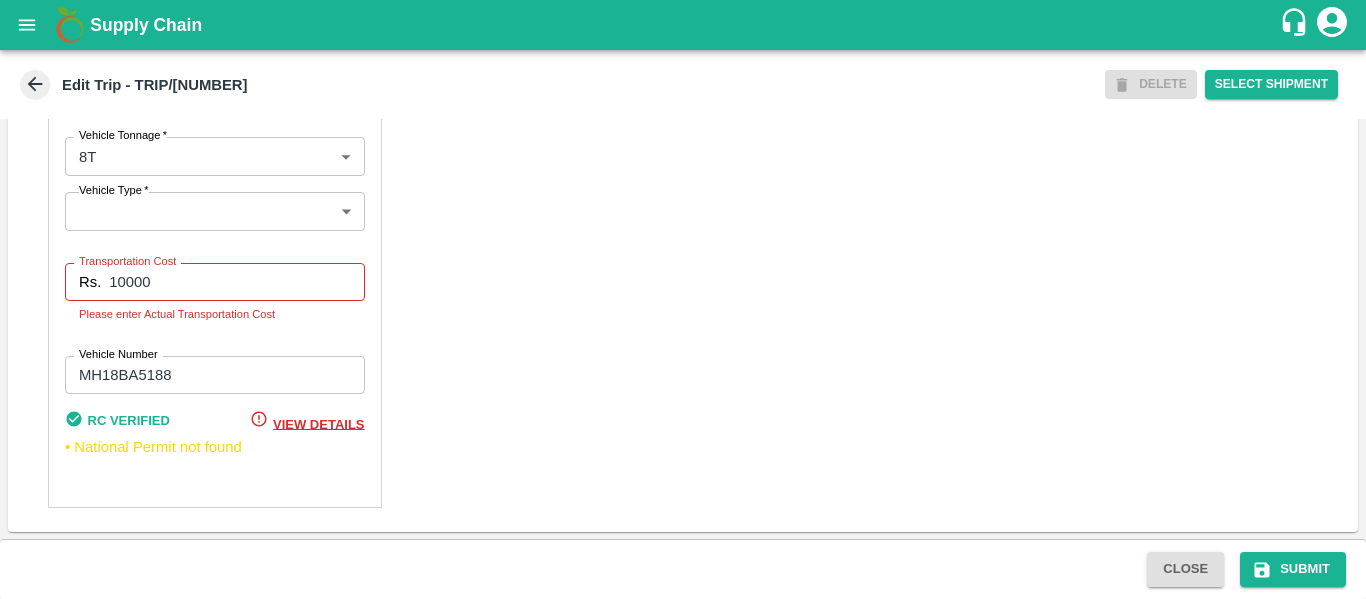 click on "10000" at bounding box center (236, 282) 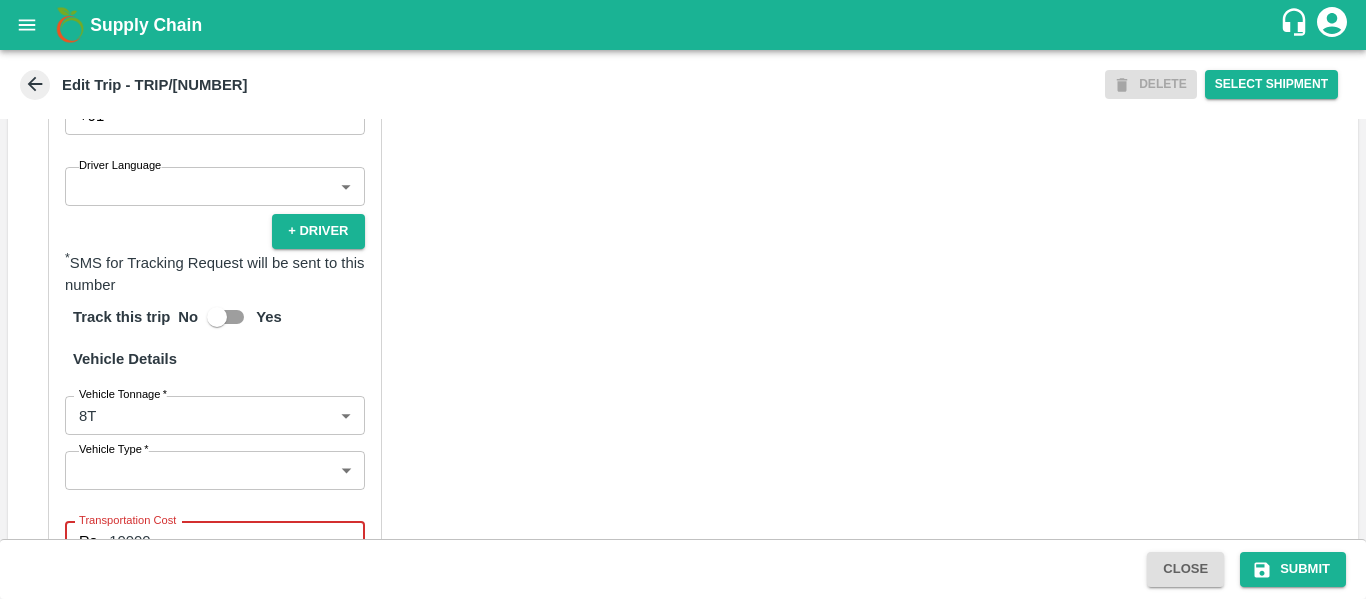 scroll, scrollTop: 1428, scrollLeft: 0, axis: vertical 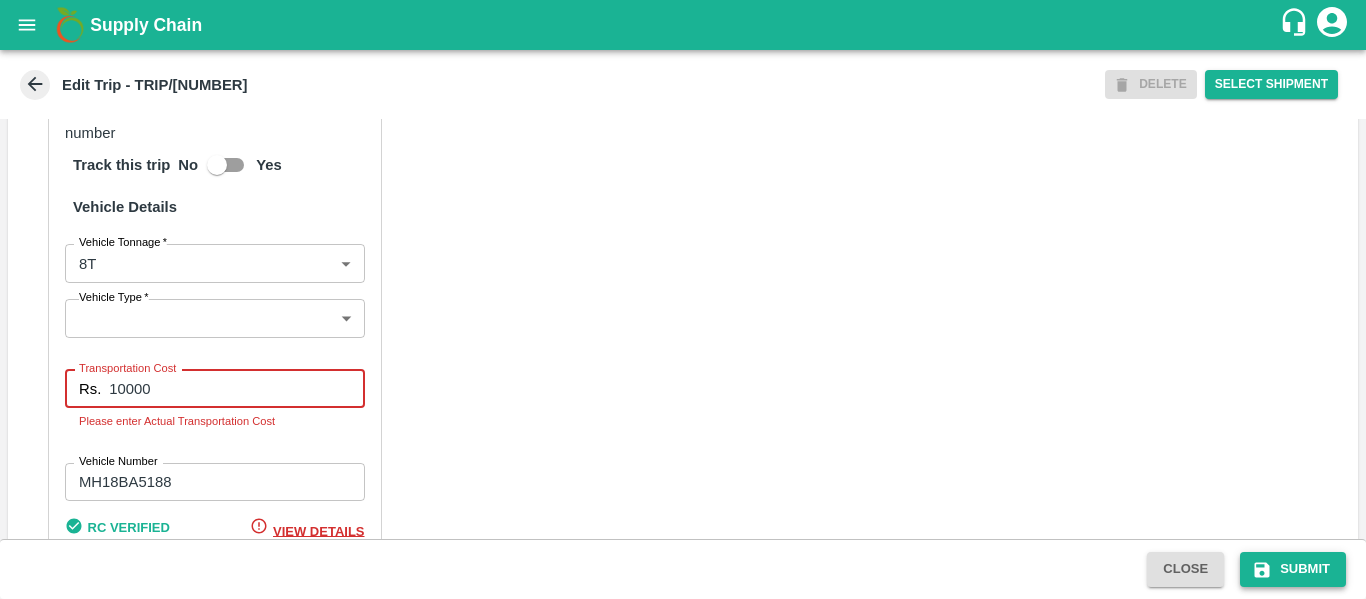 click on "Submit" at bounding box center (1293, 569) 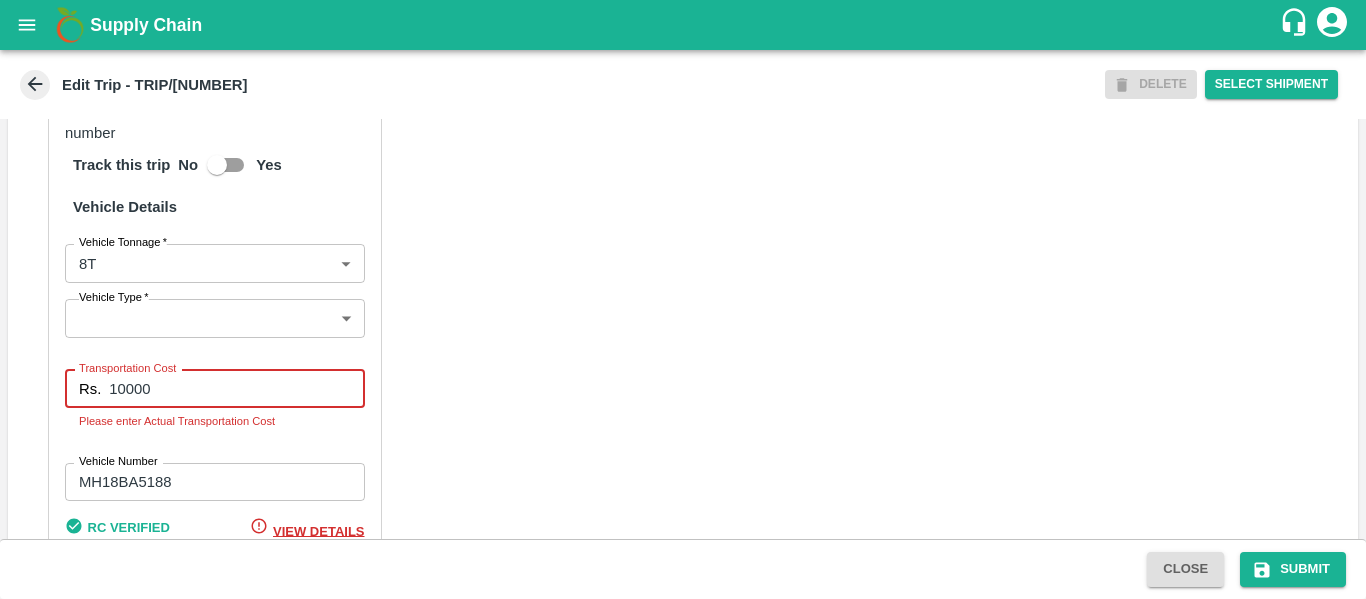 click on "10000" at bounding box center [236, 389] 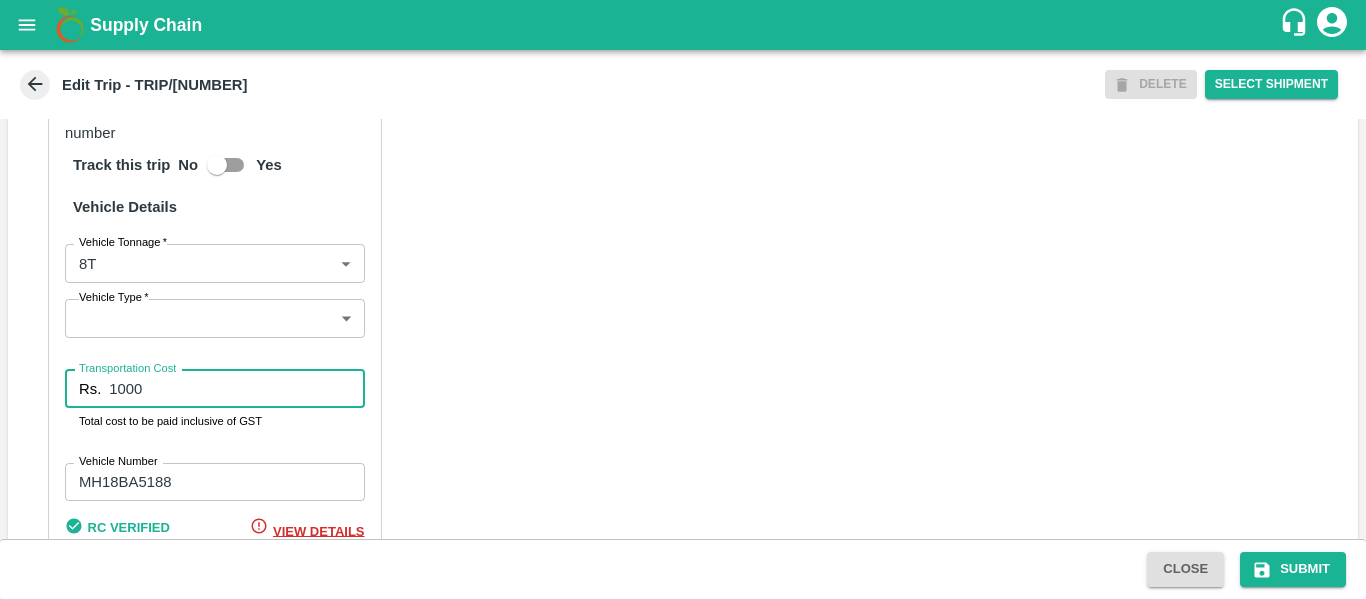 type on "10000" 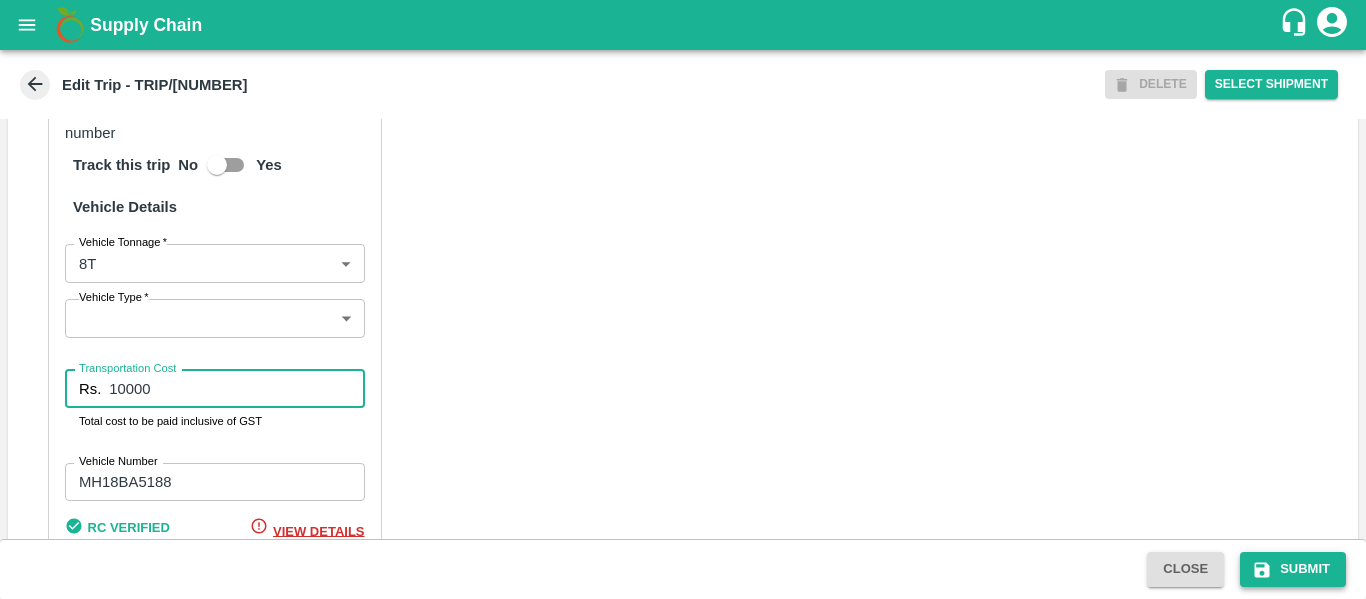 click on "Submit" at bounding box center [1293, 569] 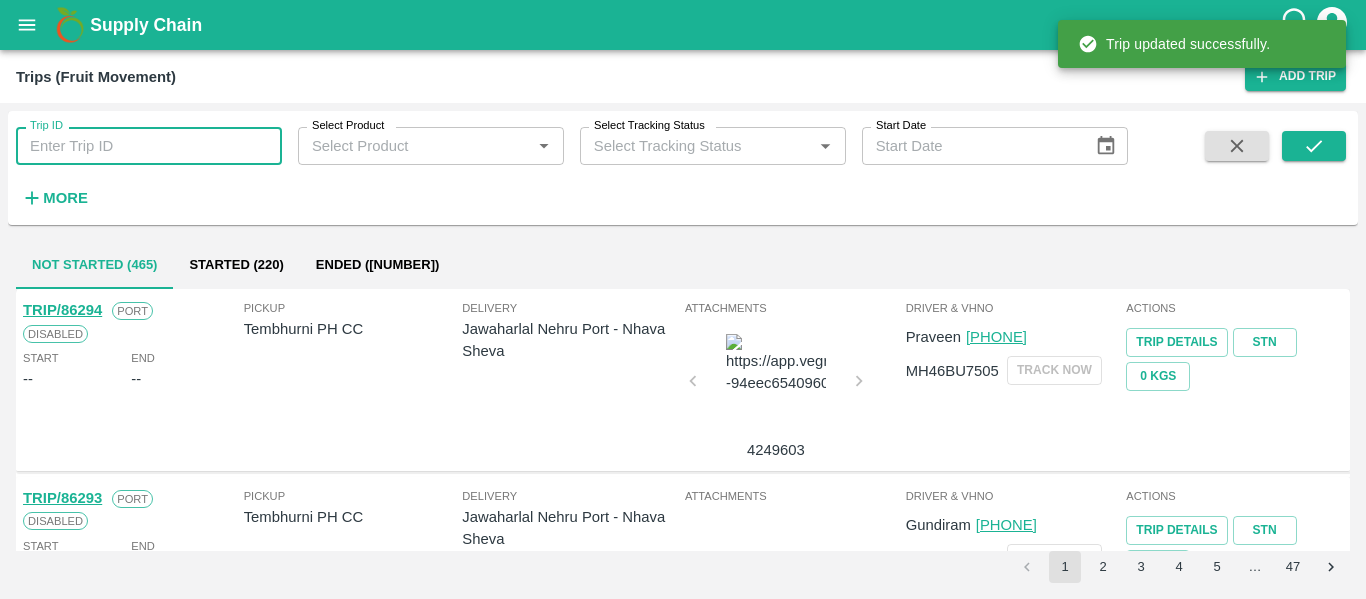click on "Trip ID" at bounding box center (149, 146) 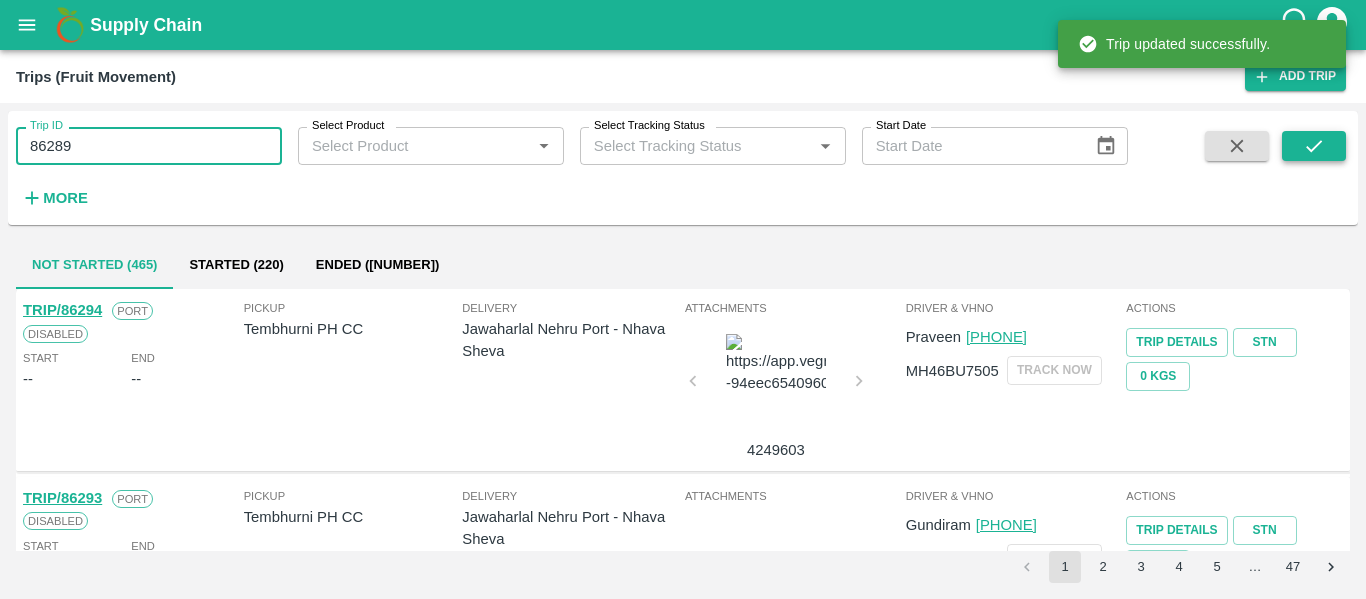 type on "86289" 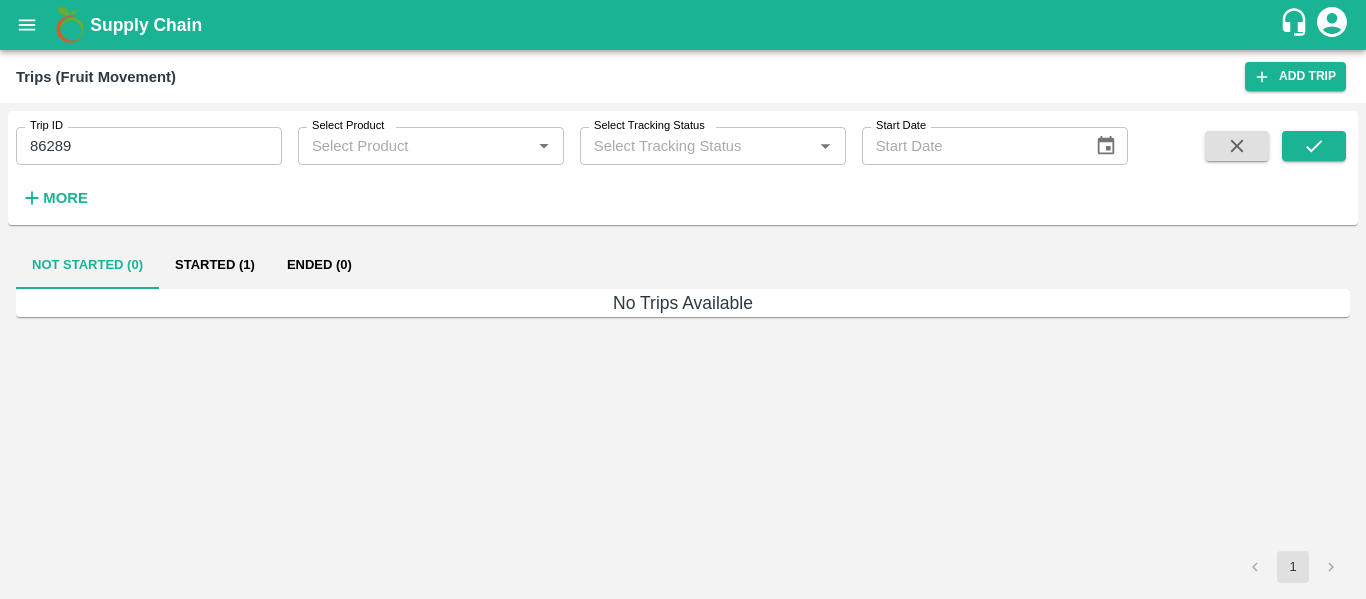 click on "Started (1)" at bounding box center [215, 265] 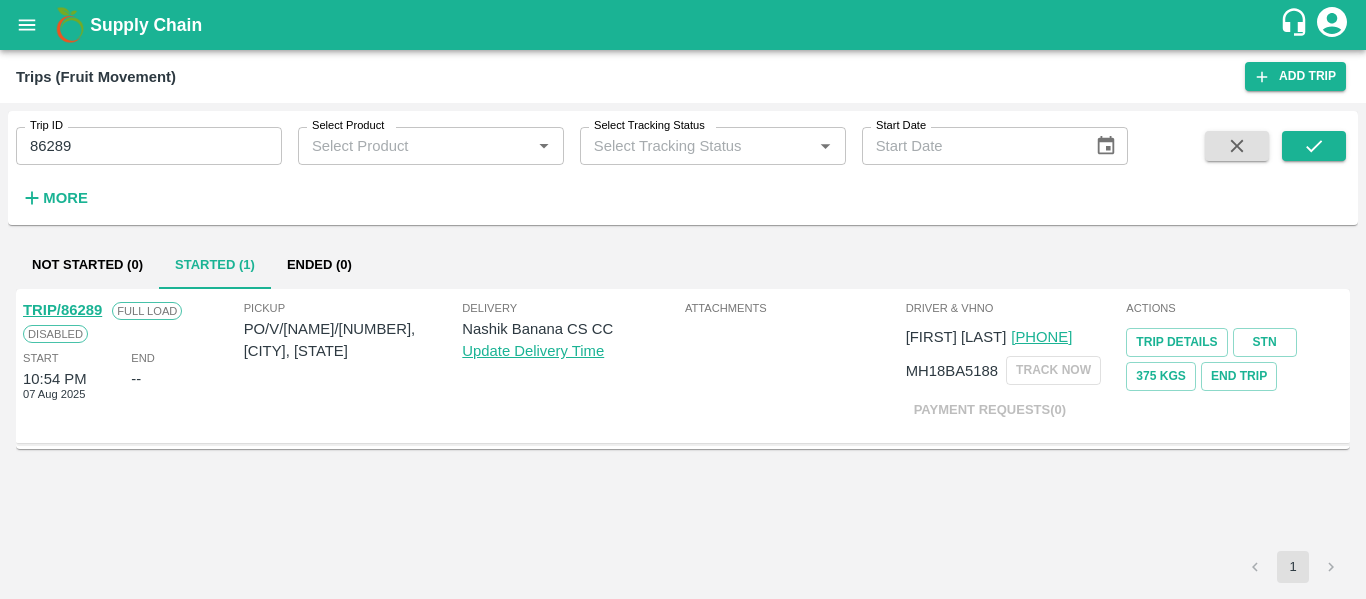 click on "TRIP/86289" at bounding box center (62, 310) 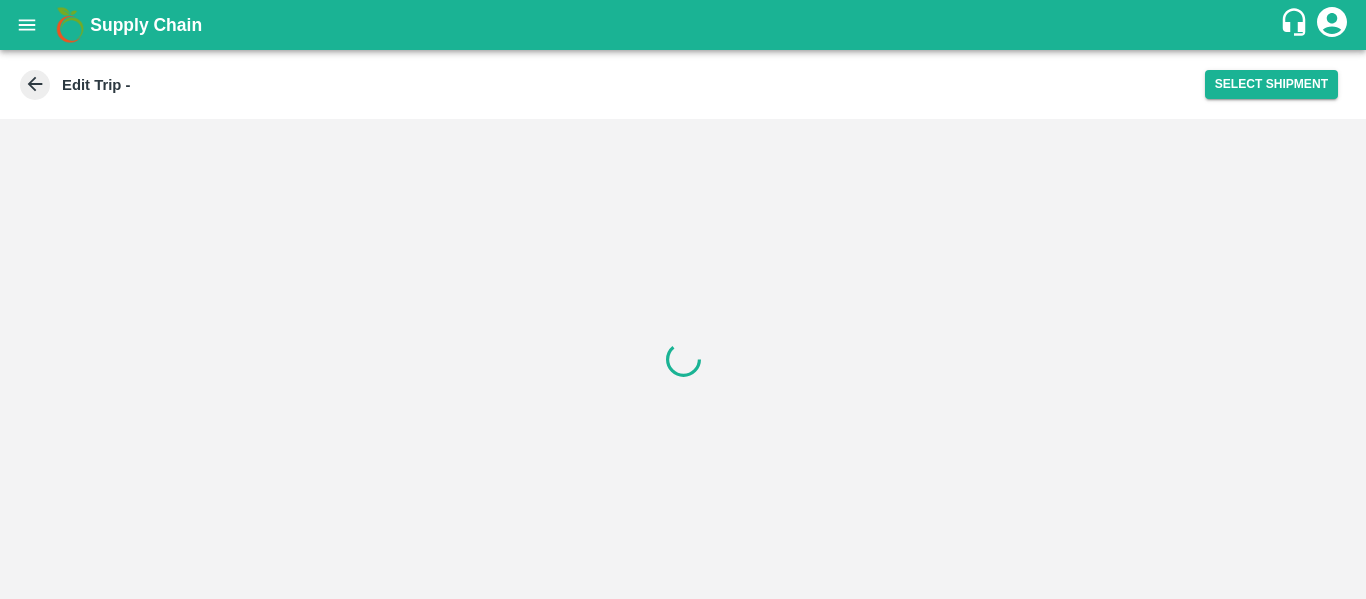 scroll, scrollTop: 0, scrollLeft: 0, axis: both 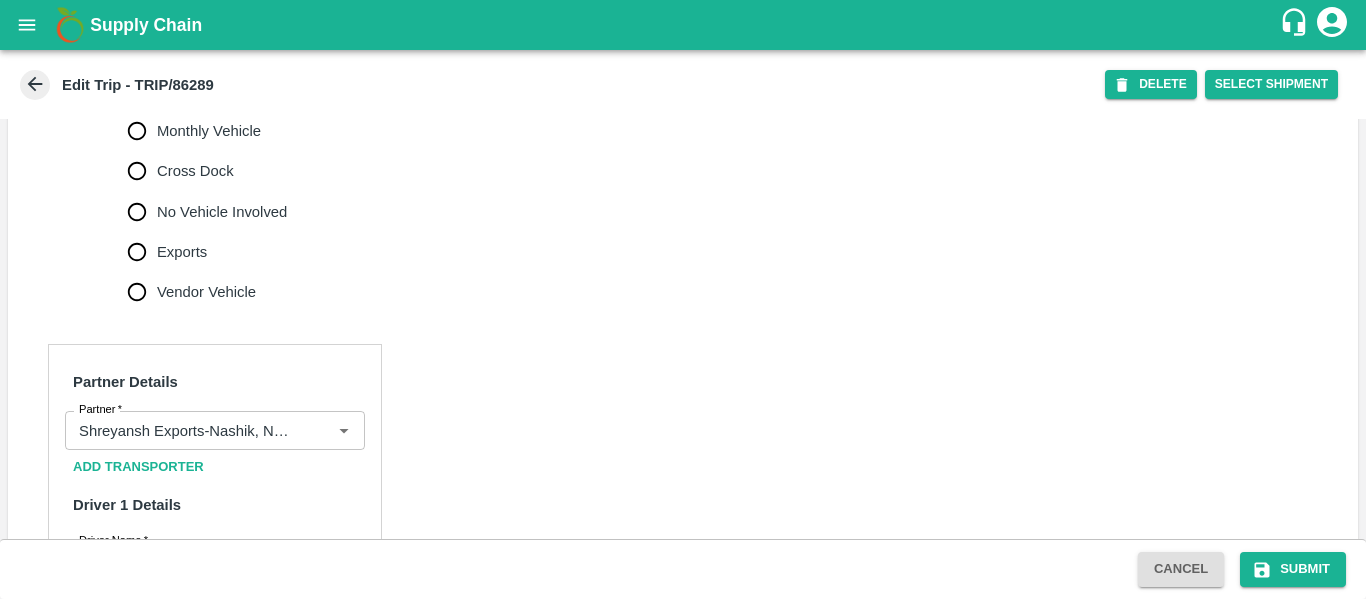 click on "No Vehicle Involved" at bounding box center (222, 212) 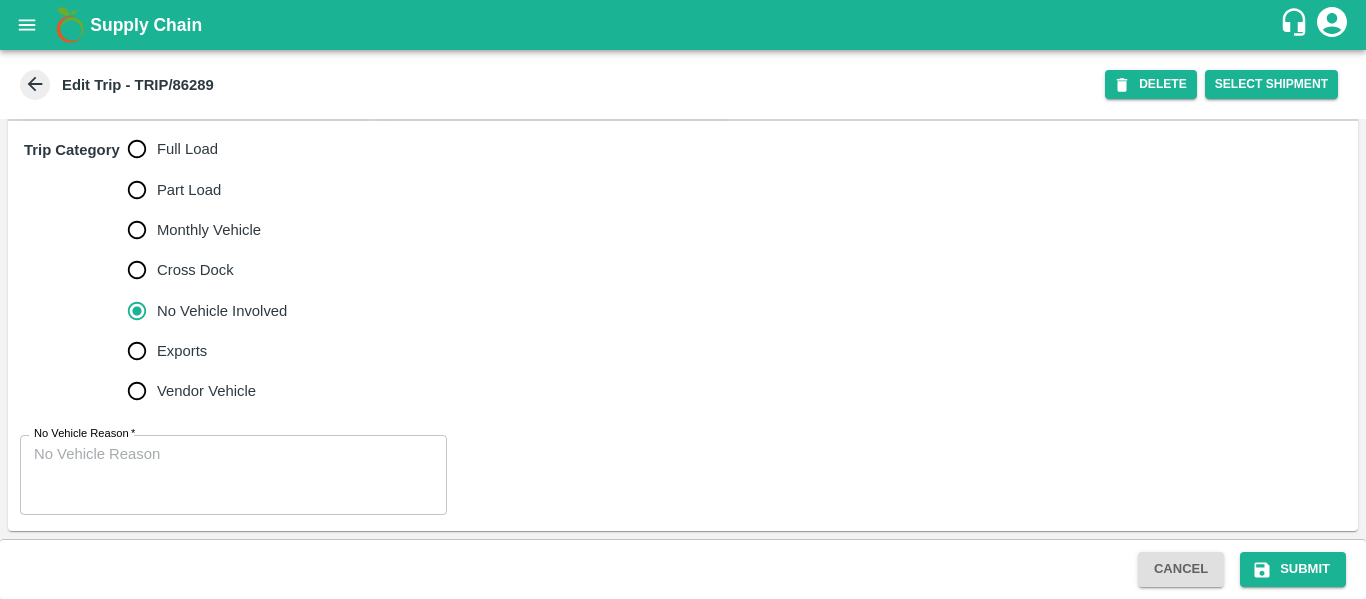 click on "No Vehicle Reason   *" at bounding box center (233, 475) 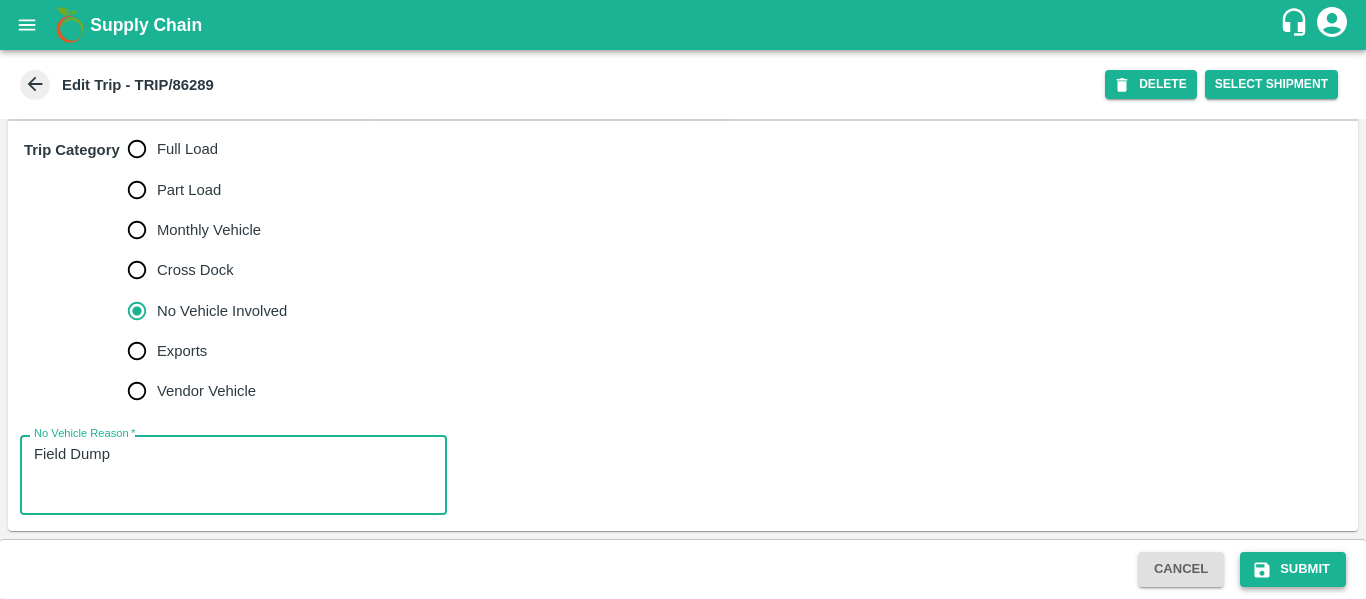 type on "Field Dump" 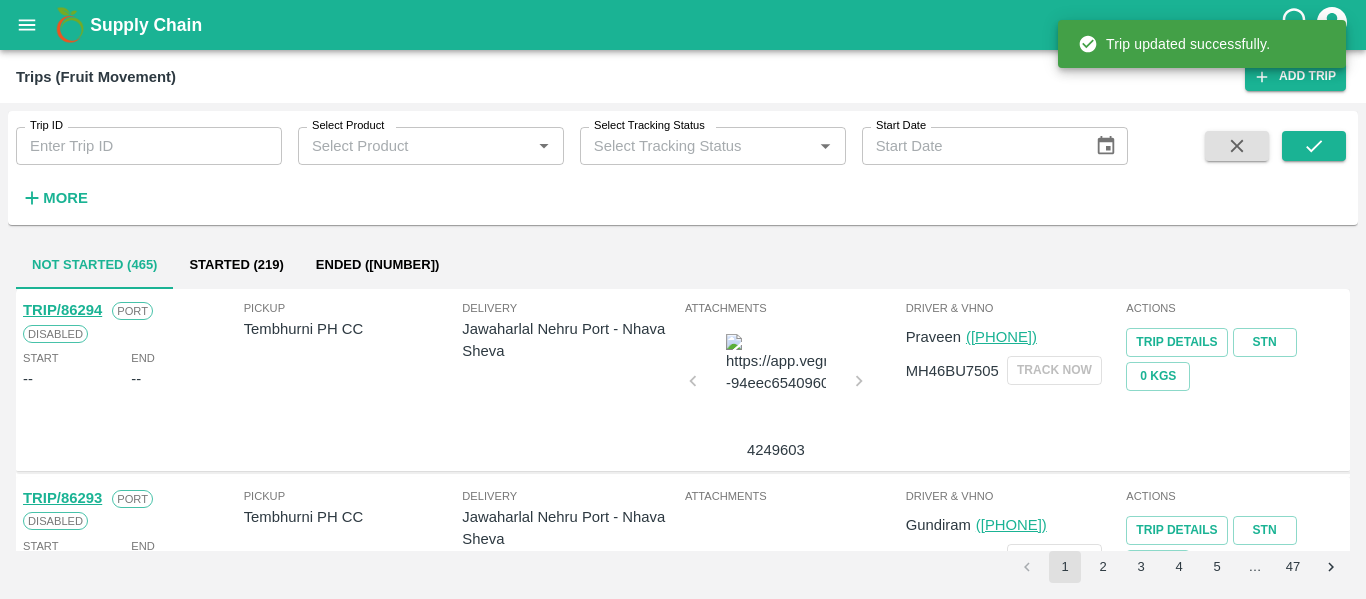 click on "Delivery Jawaharlal Nehru Port - Nhava Sheva" at bounding box center [571, 380] 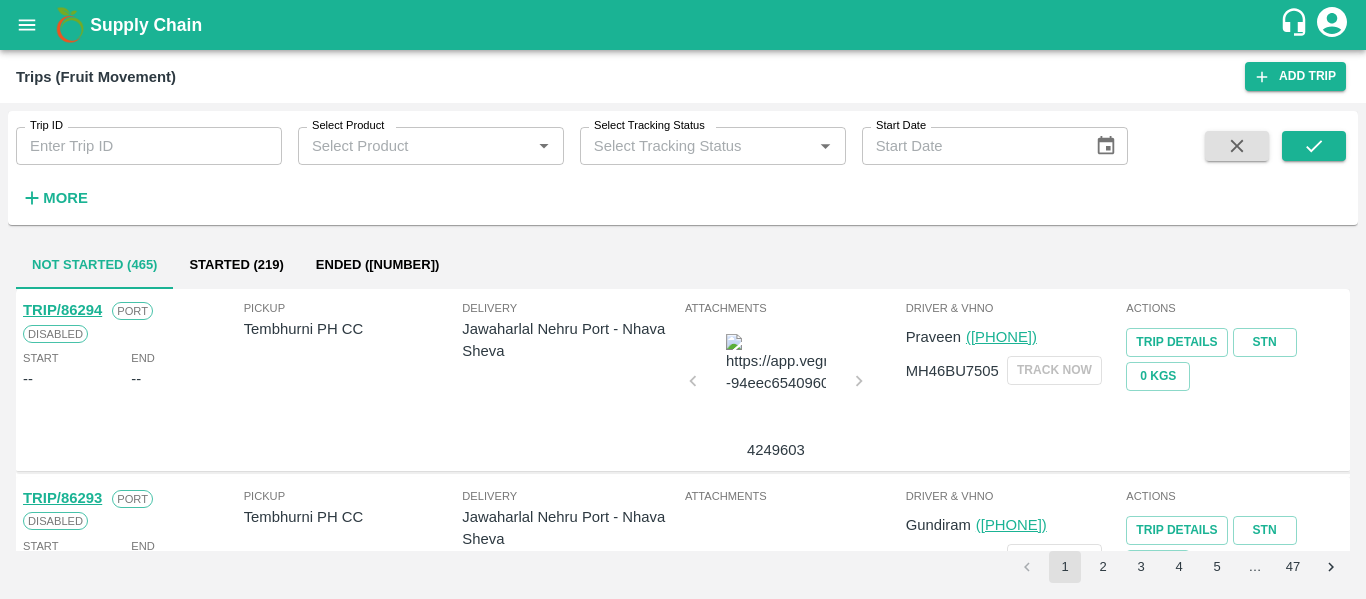 click at bounding box center (70, 25) 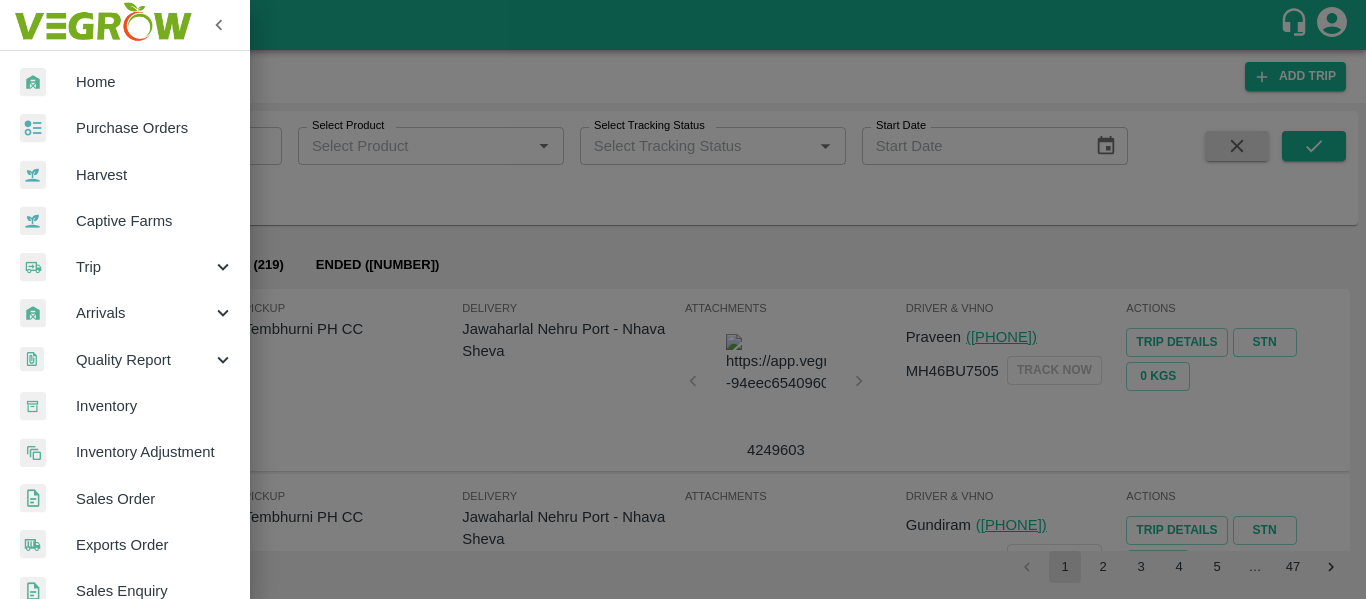 click on "Purchase Orders" at bounding box center (155, 128) 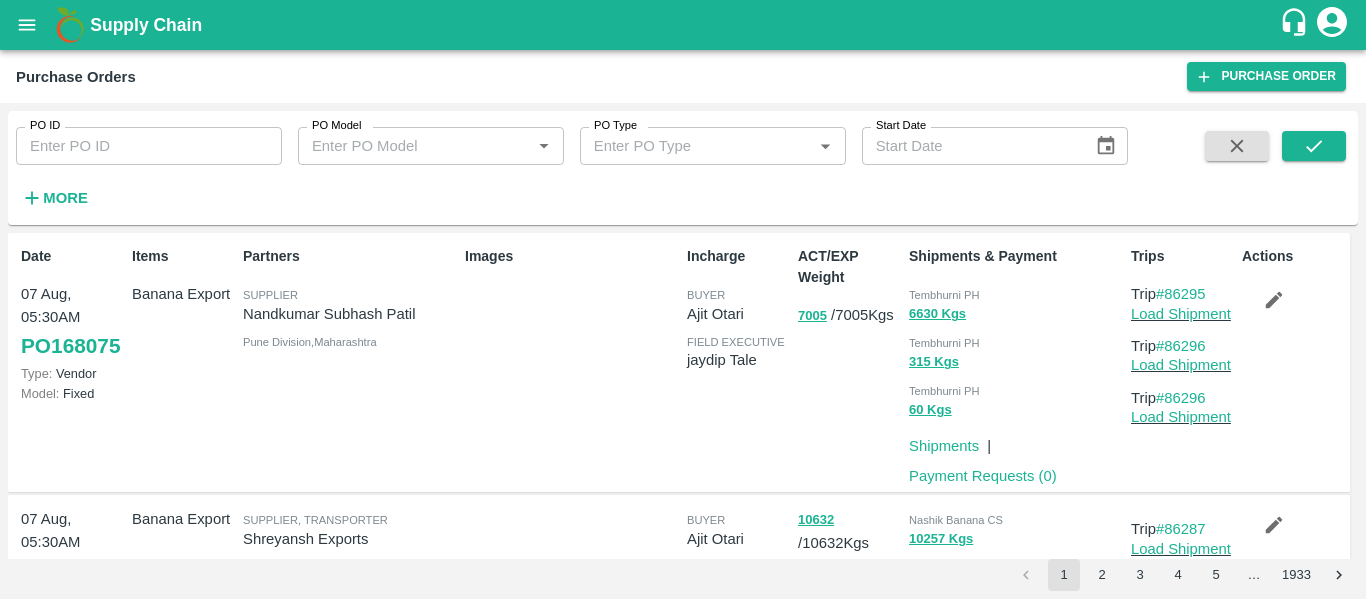 click on "More" at bounding box center (46, 190) 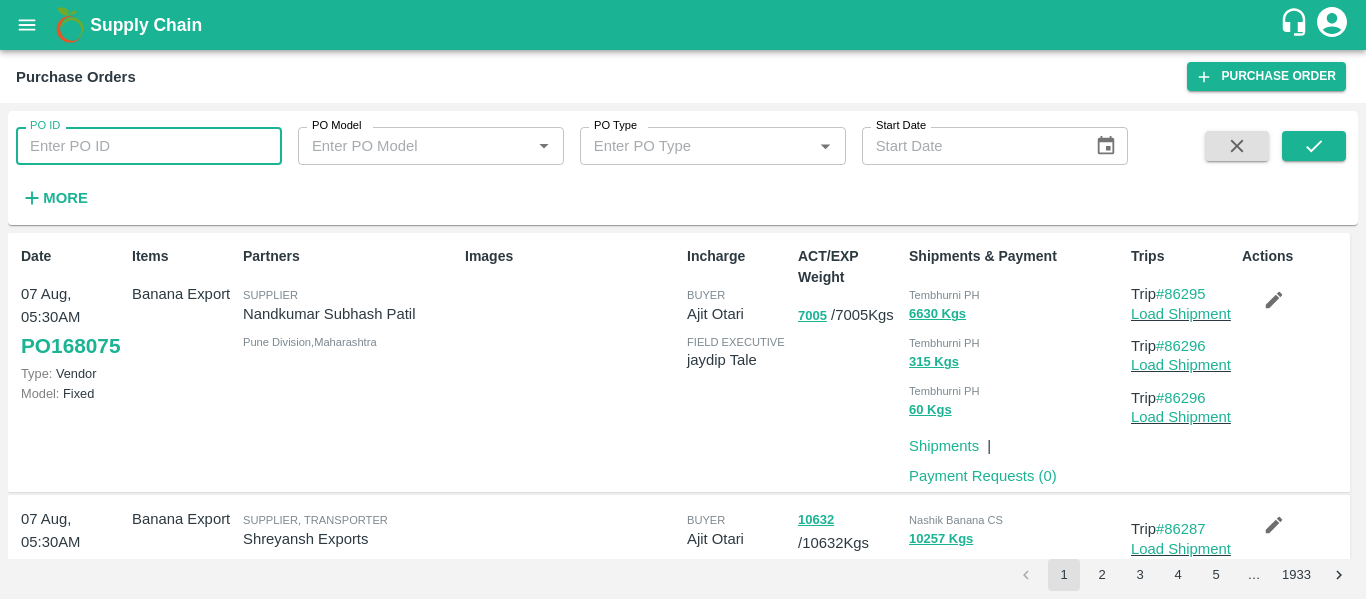 paste on "168074" 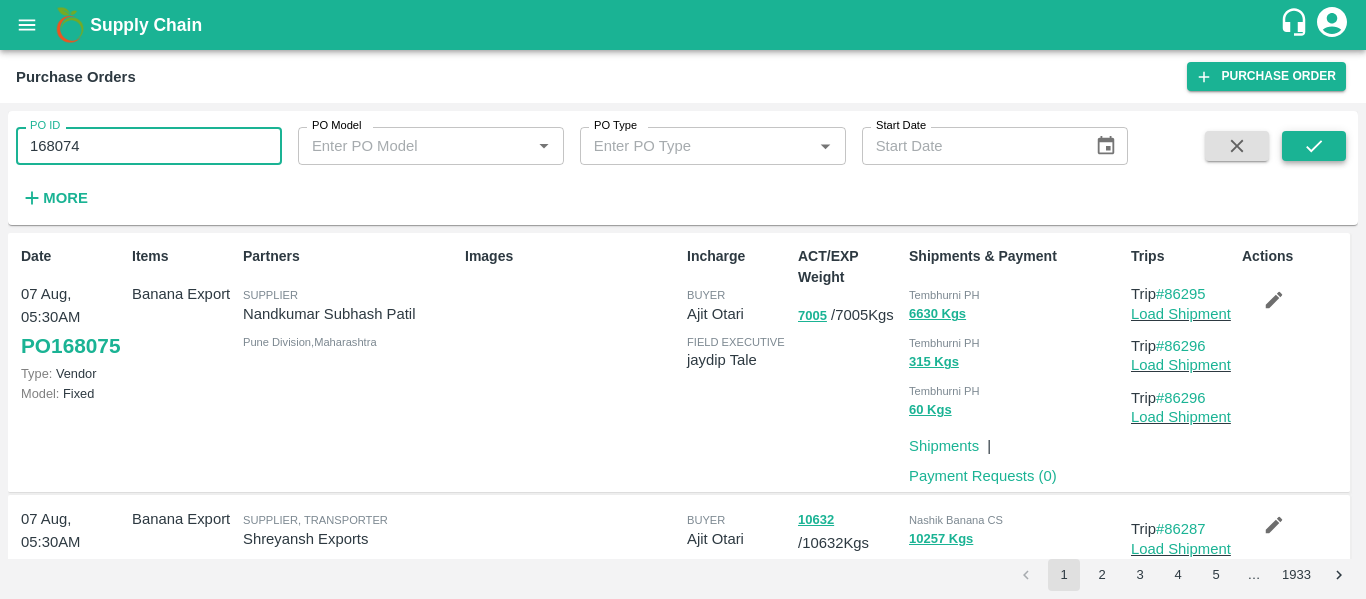 click at bounding box center (1314, 146) 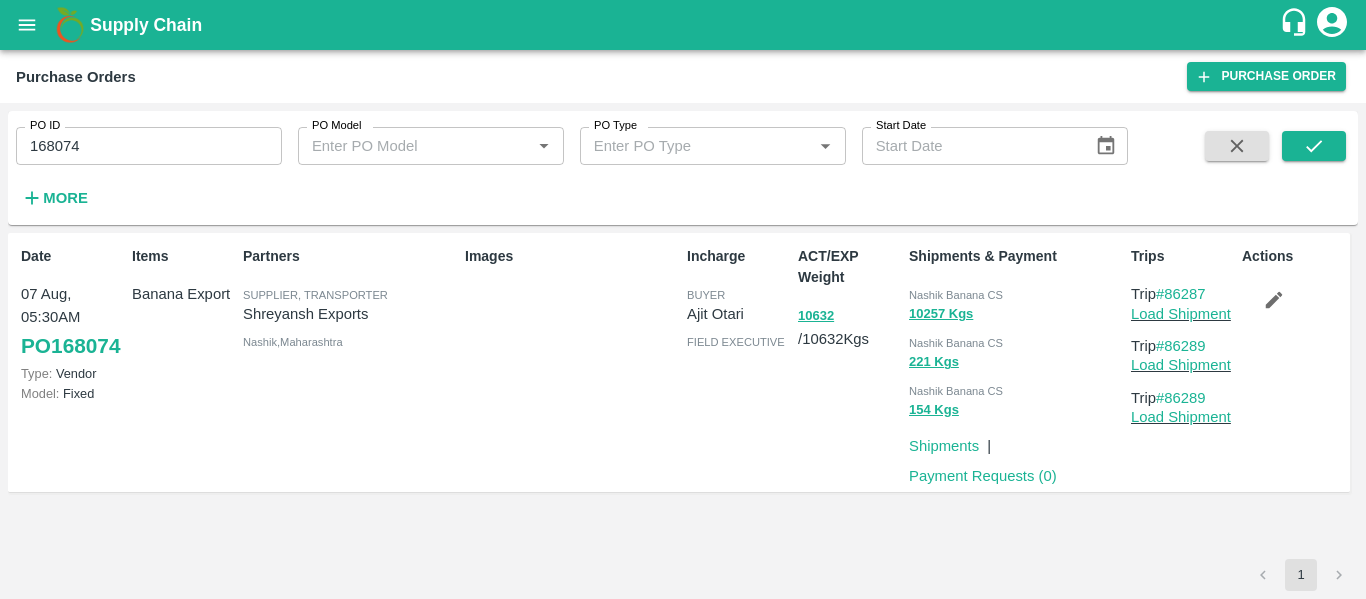 click on "PO ID 168074 PO ID PO Model PO Model   * PO Type PO Type   * Start Date Start Date More" at bounding box center [564, 163] 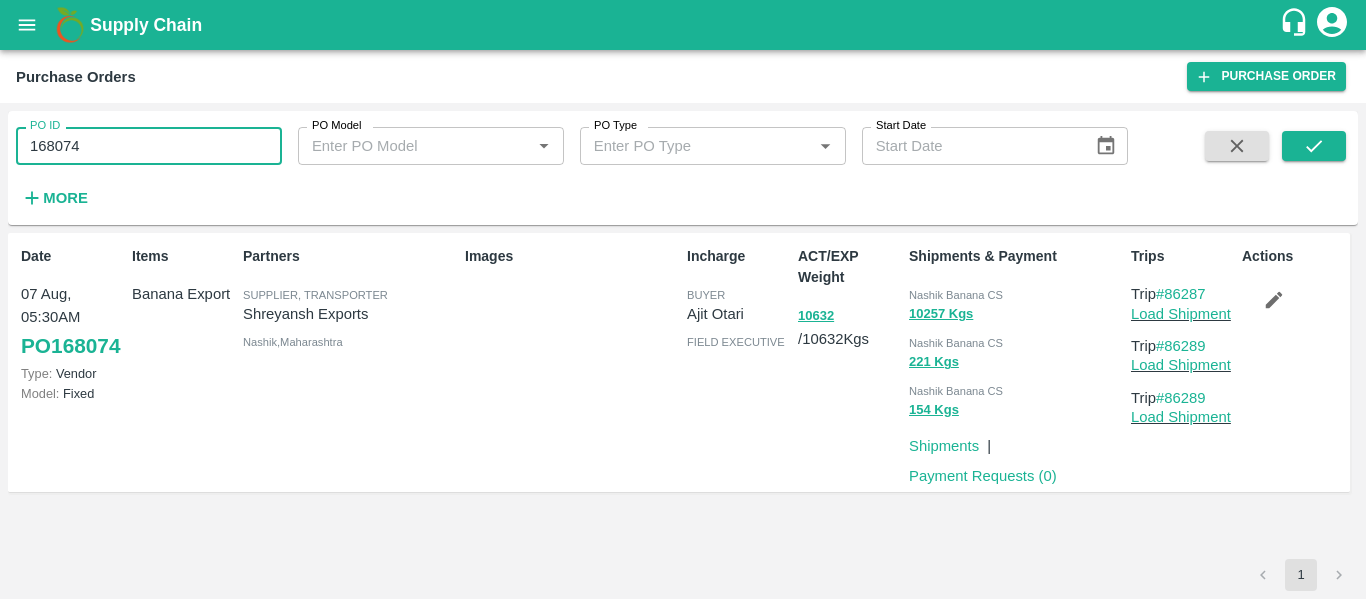 click on "168074" at bounding box center (149, 146) 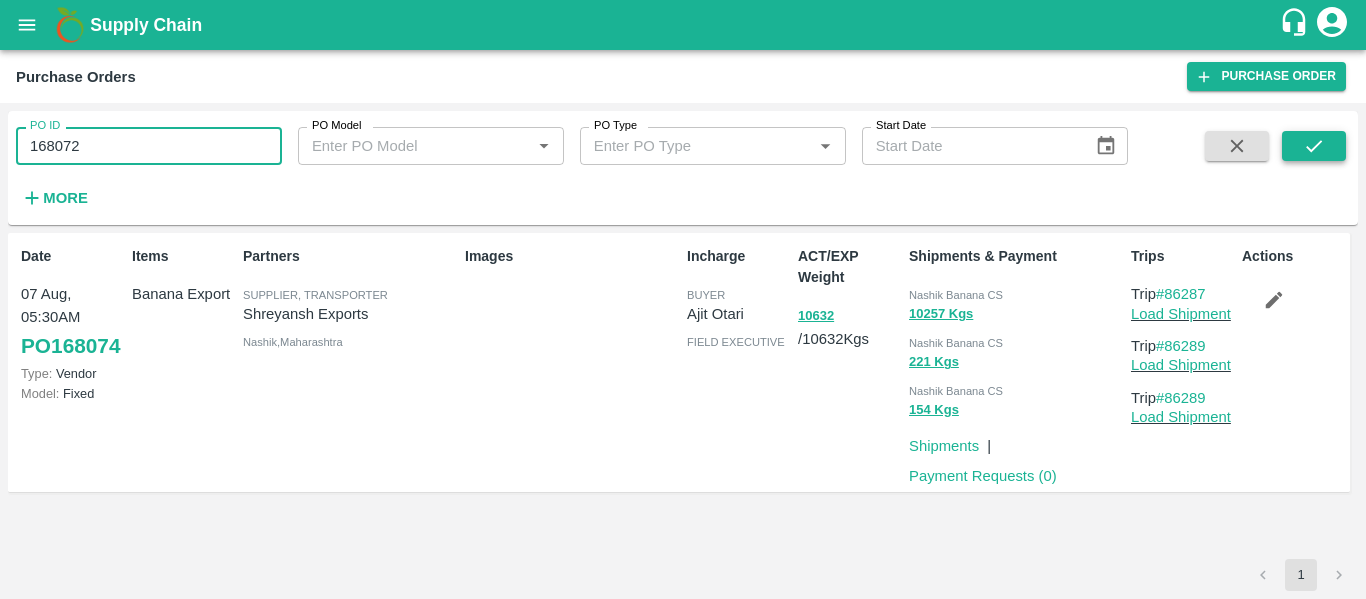 type on "168072" 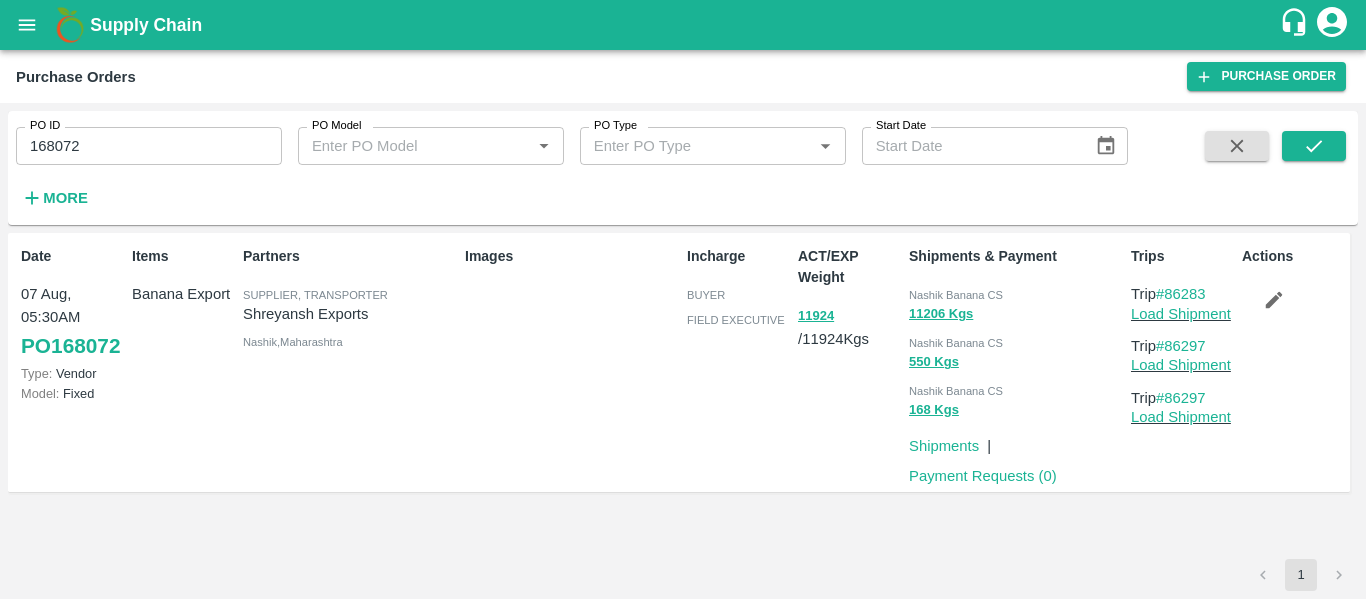 click 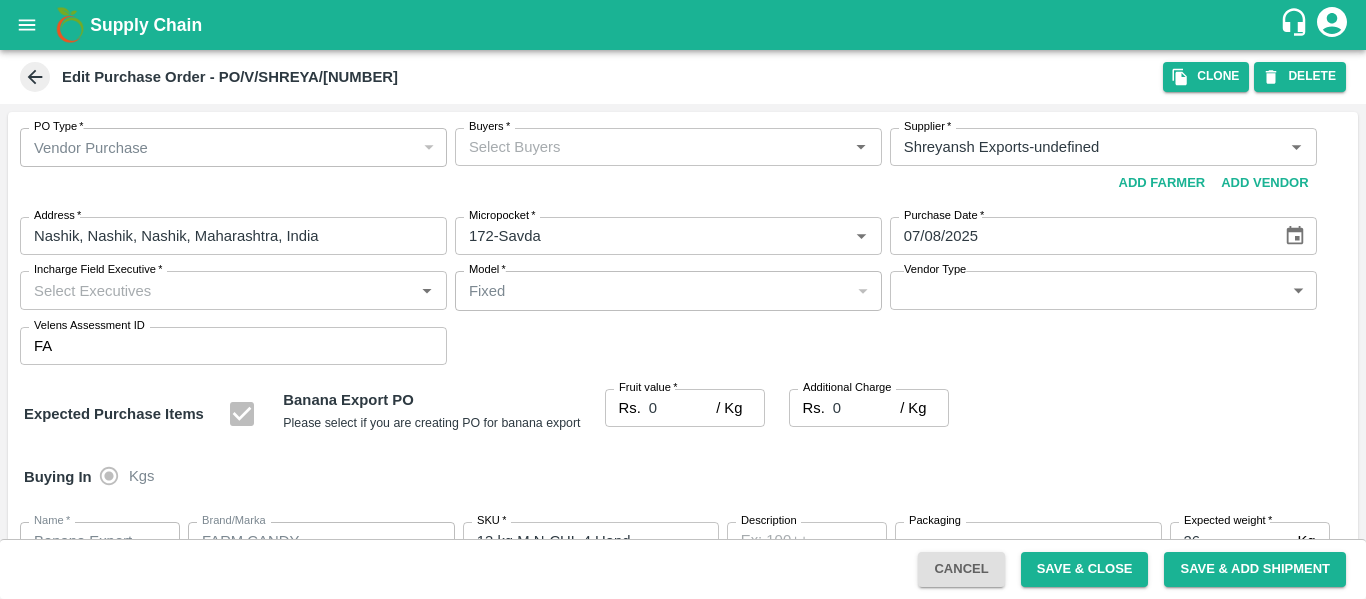 type on "Shreyansh Exports-undefined" 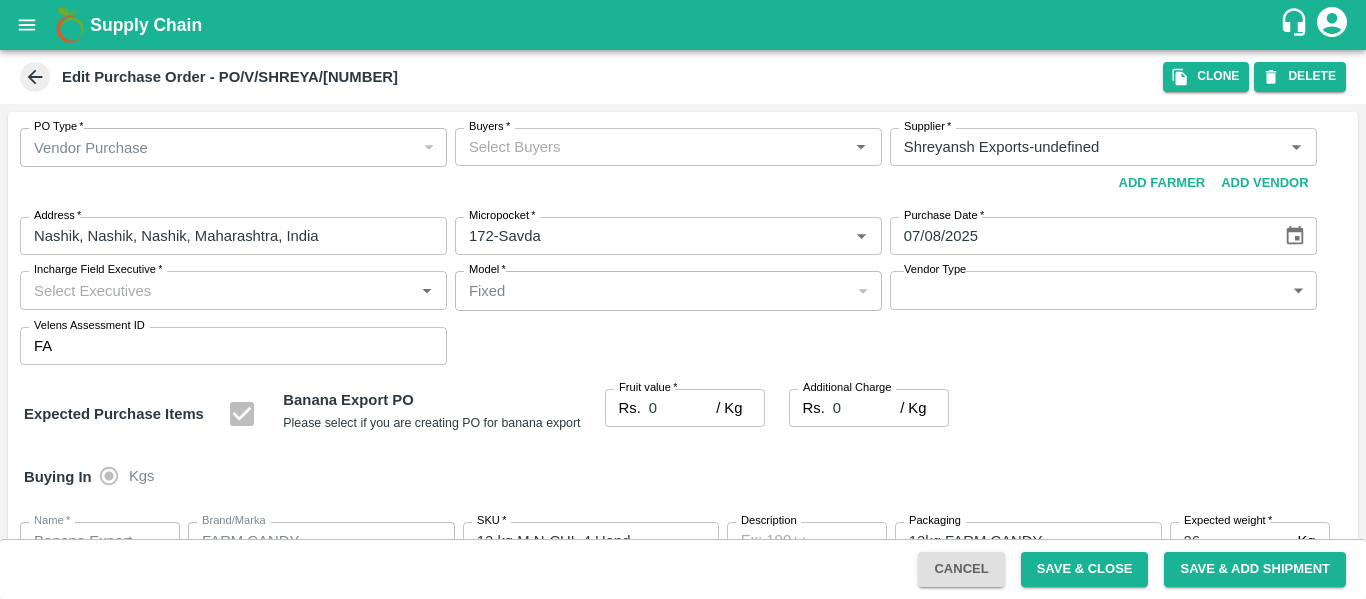 click on "Buyers   *" at bounding box center (489, 127) 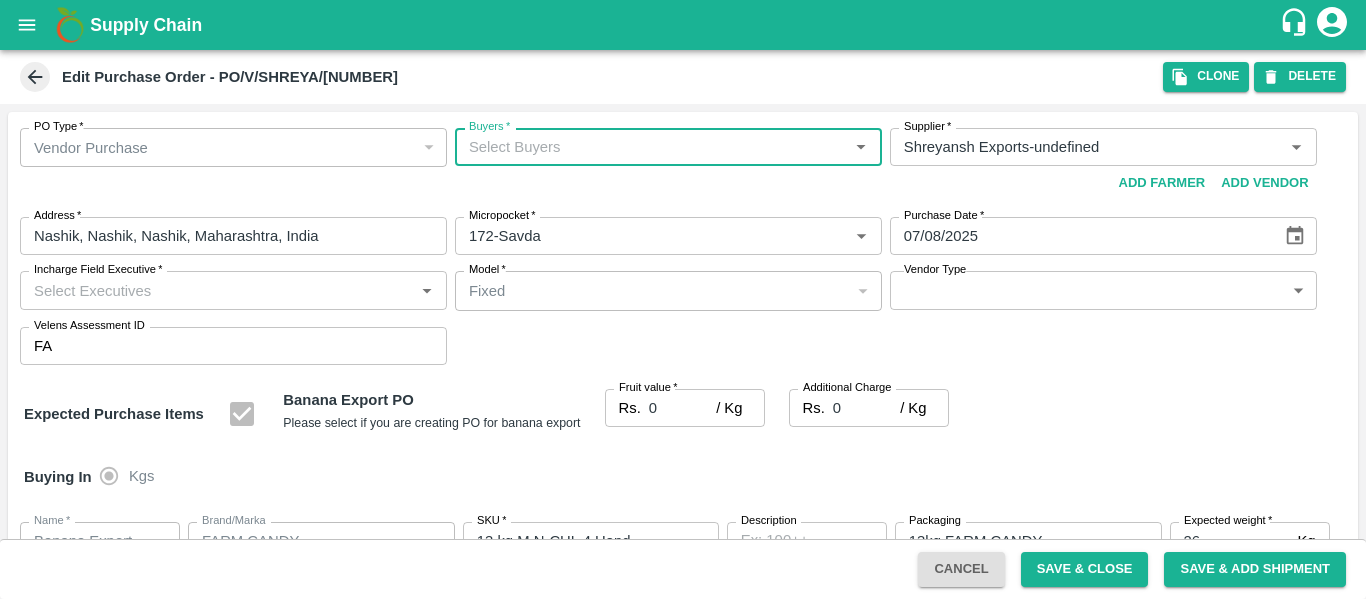 click on "Buyers   *" at bounding box center (489, 127) 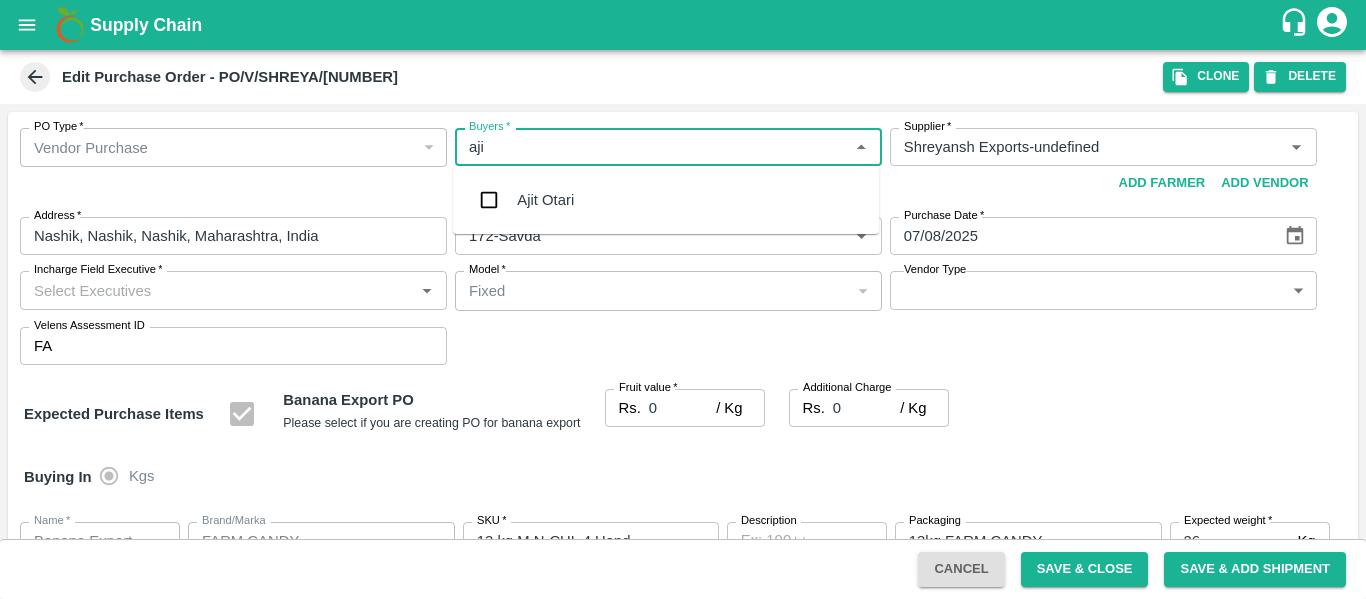 type on "ajit" 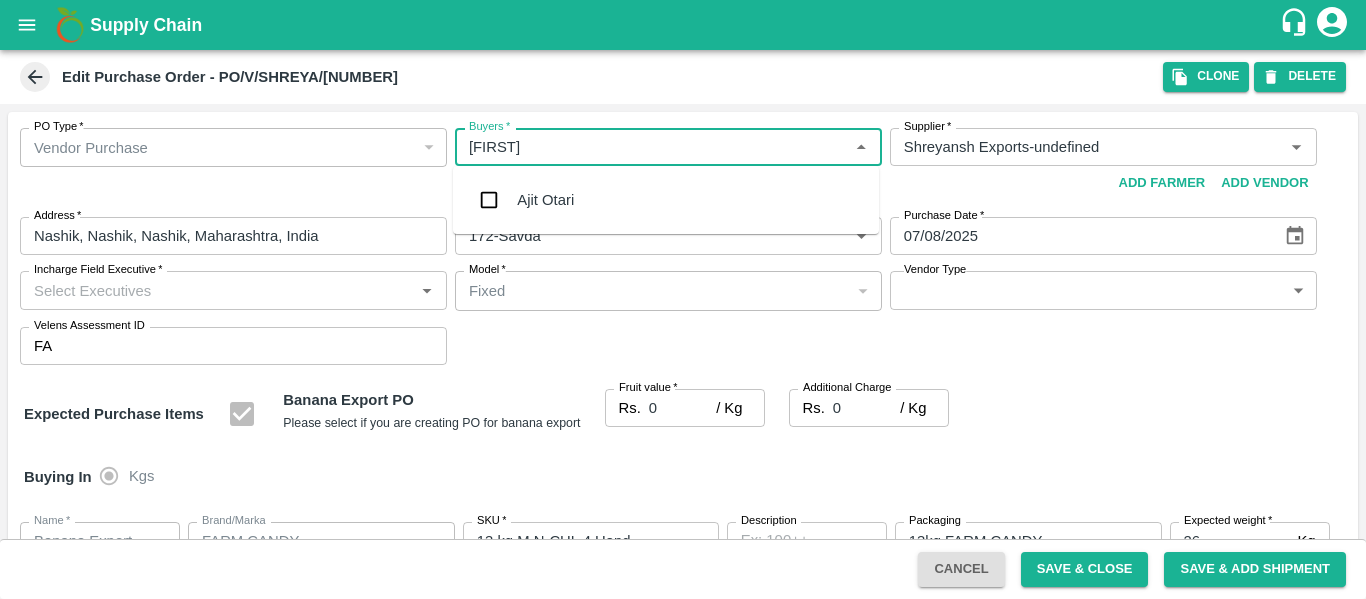 click on "Ajit Otari" at bounding box center [545, 200] 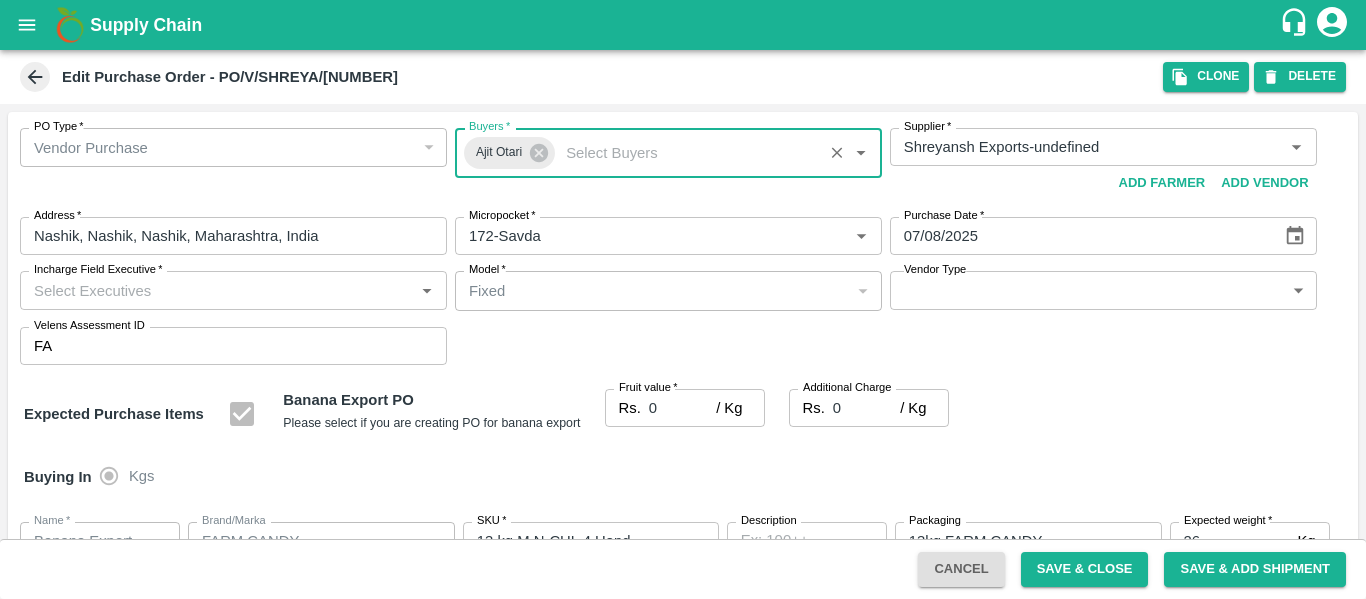 click on "0" at bounding box center [682, 408] 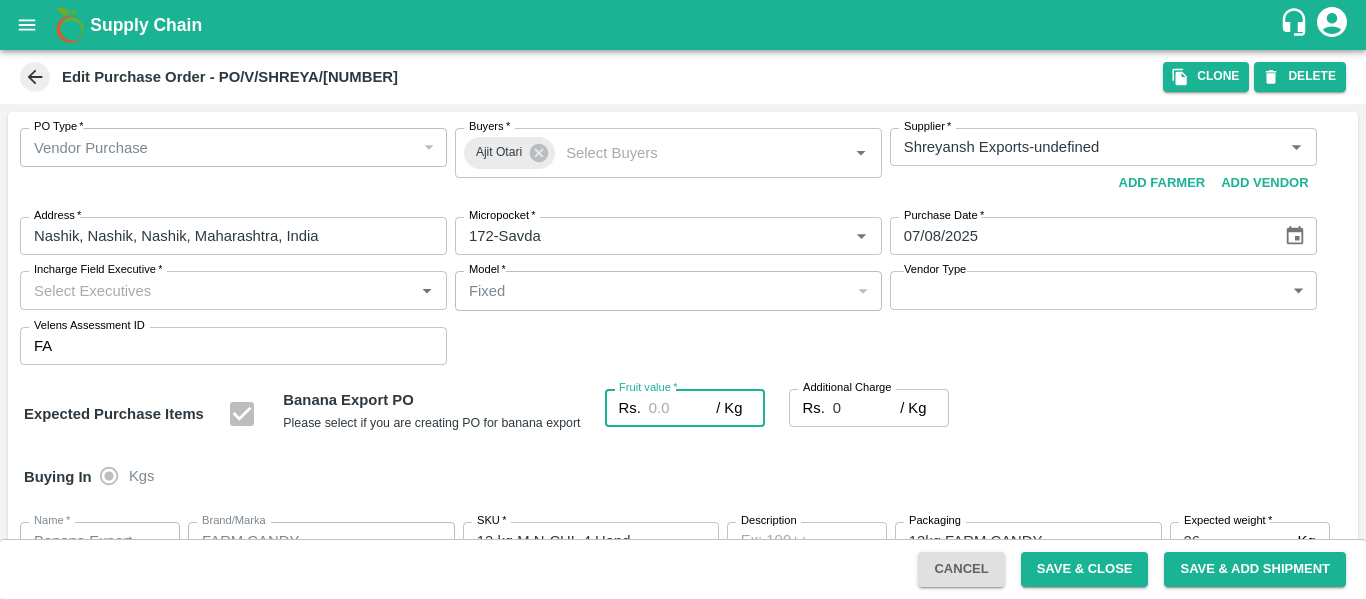 type on "1" 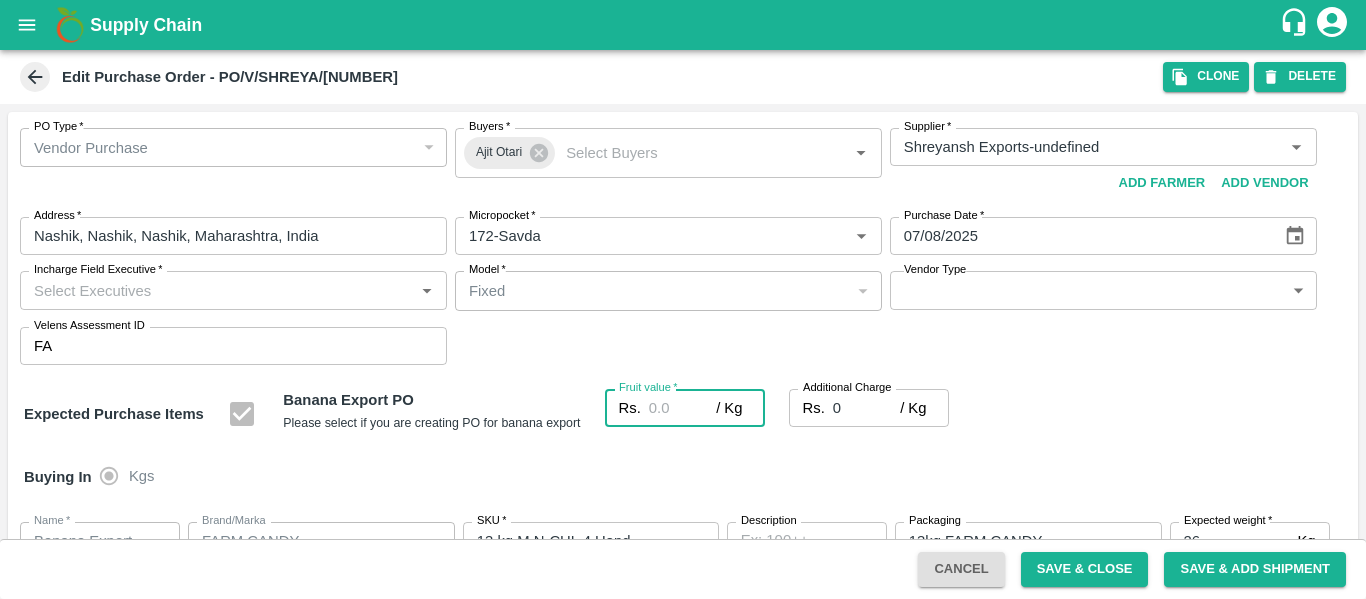type on "1" 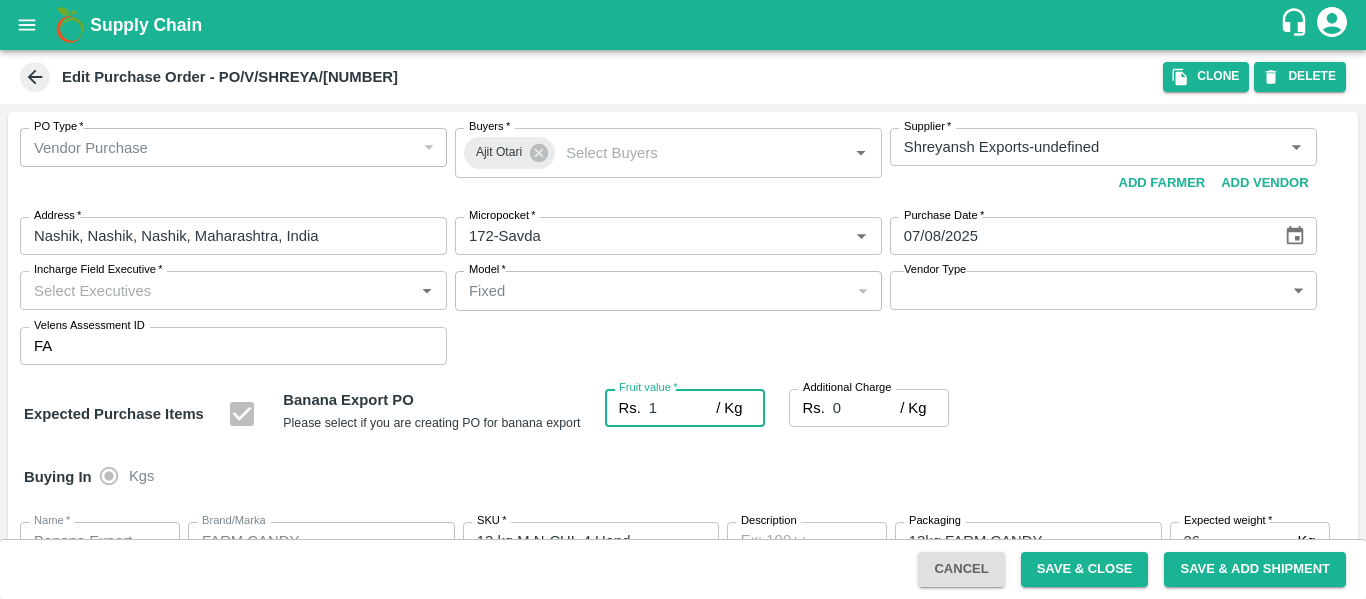 type on "19" 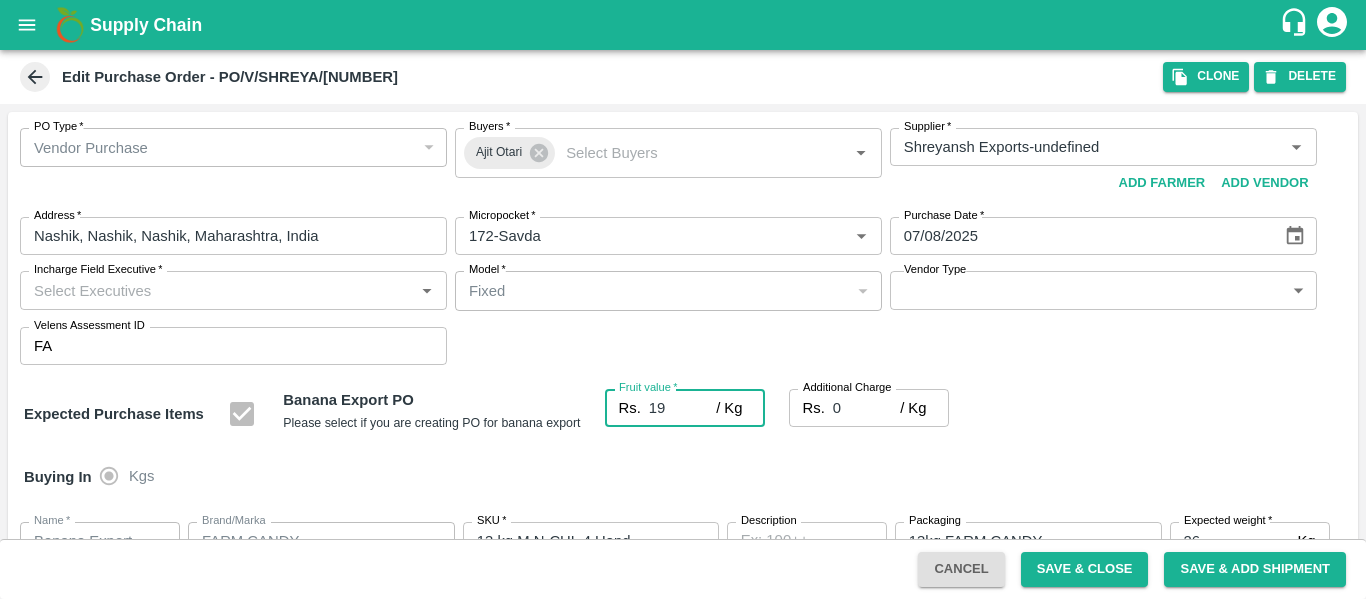 type on "19" 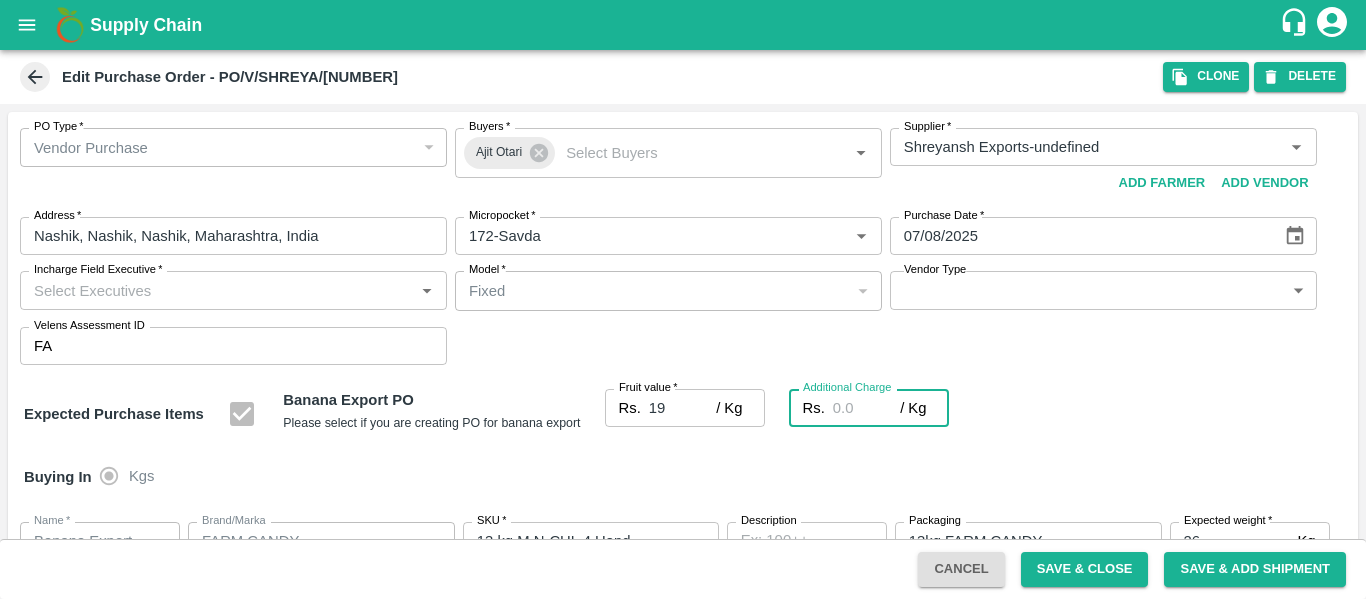 type on "2" 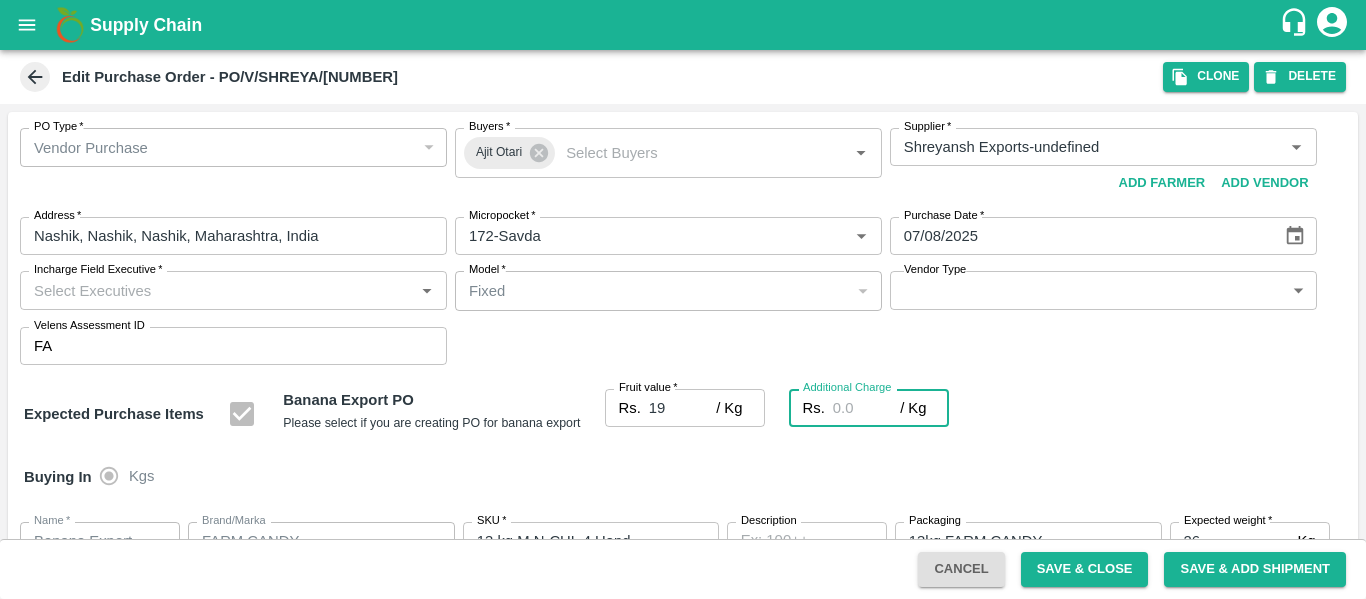 type on "21" 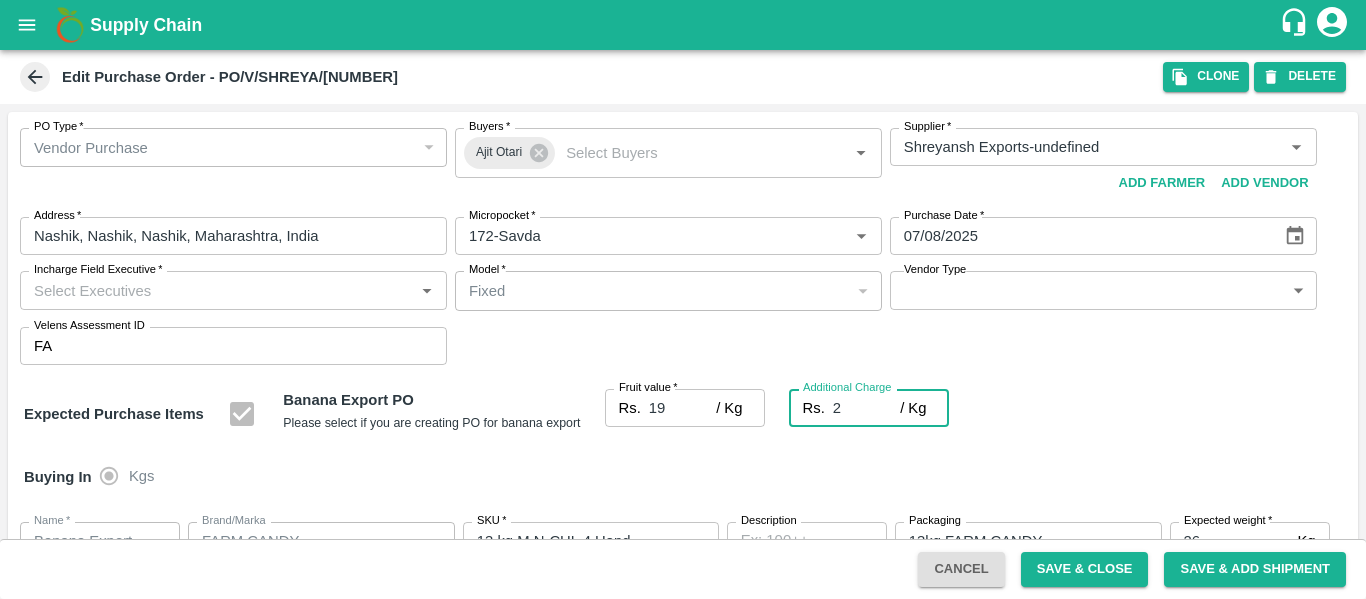 type on "2.7" 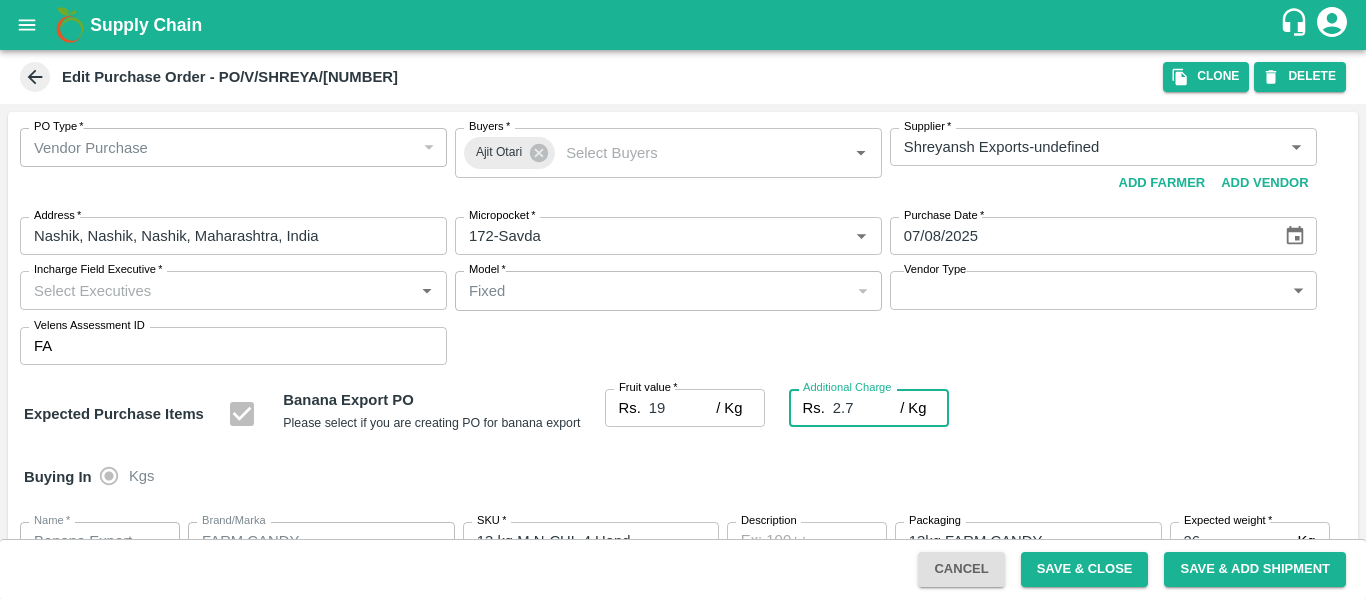 type on "21.7" 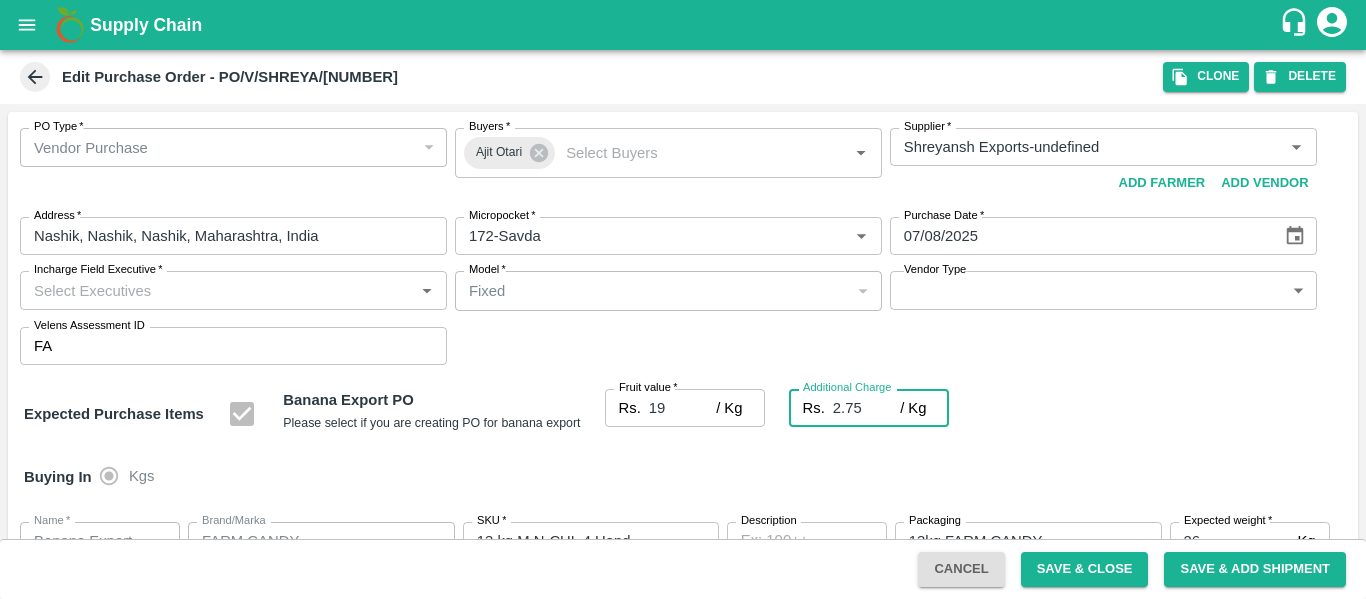 type on "21.75" 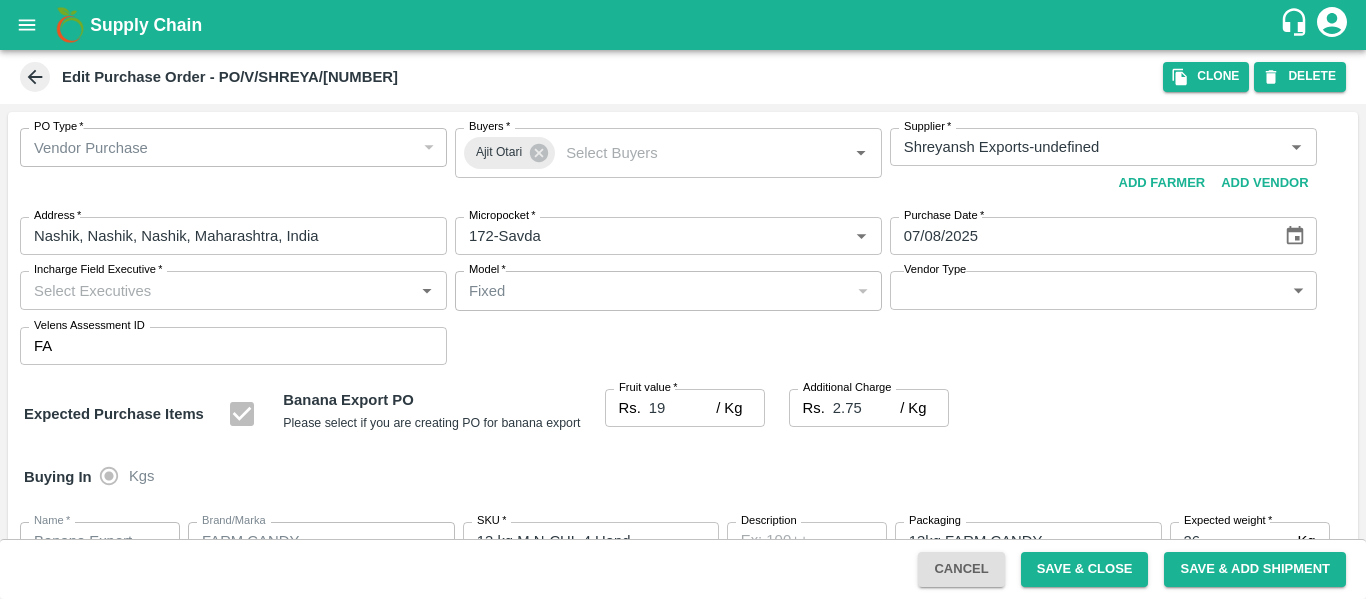 scroll, scrollTop: 1182, scrollLeft: 0, axis: vertical 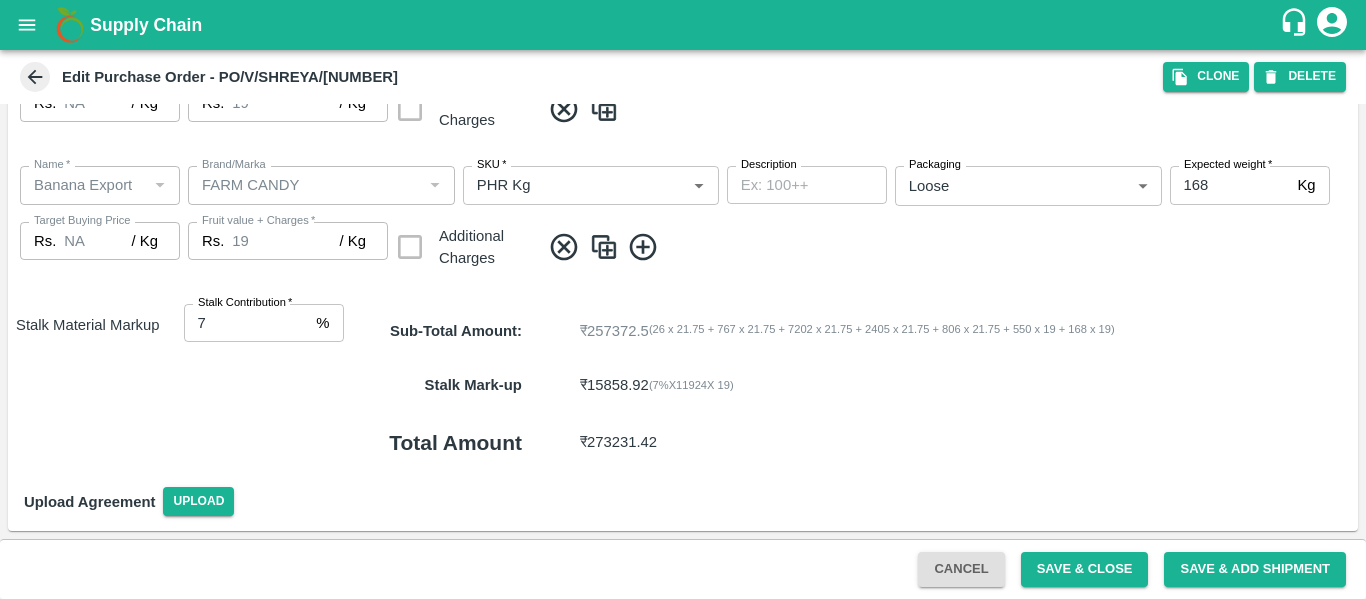 click on "Save & Close" at bounding box center (1085, 569) 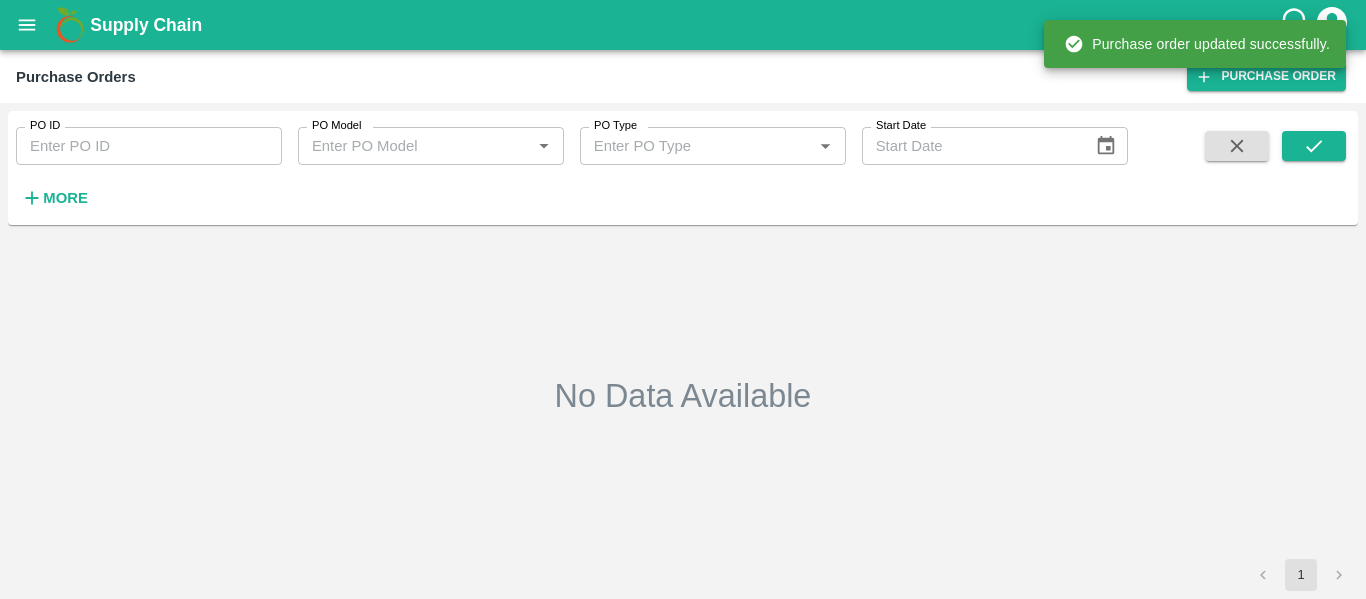 type on "168072" 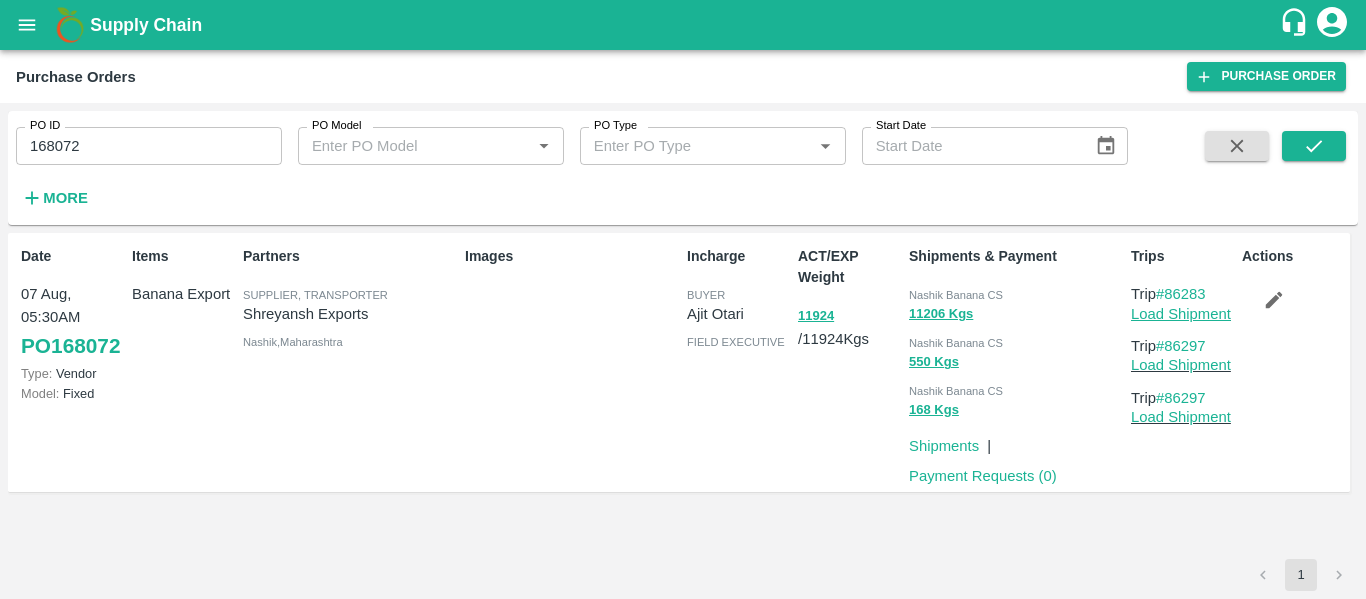 click on "Load Shipment" at bounding box center [1181, 314] 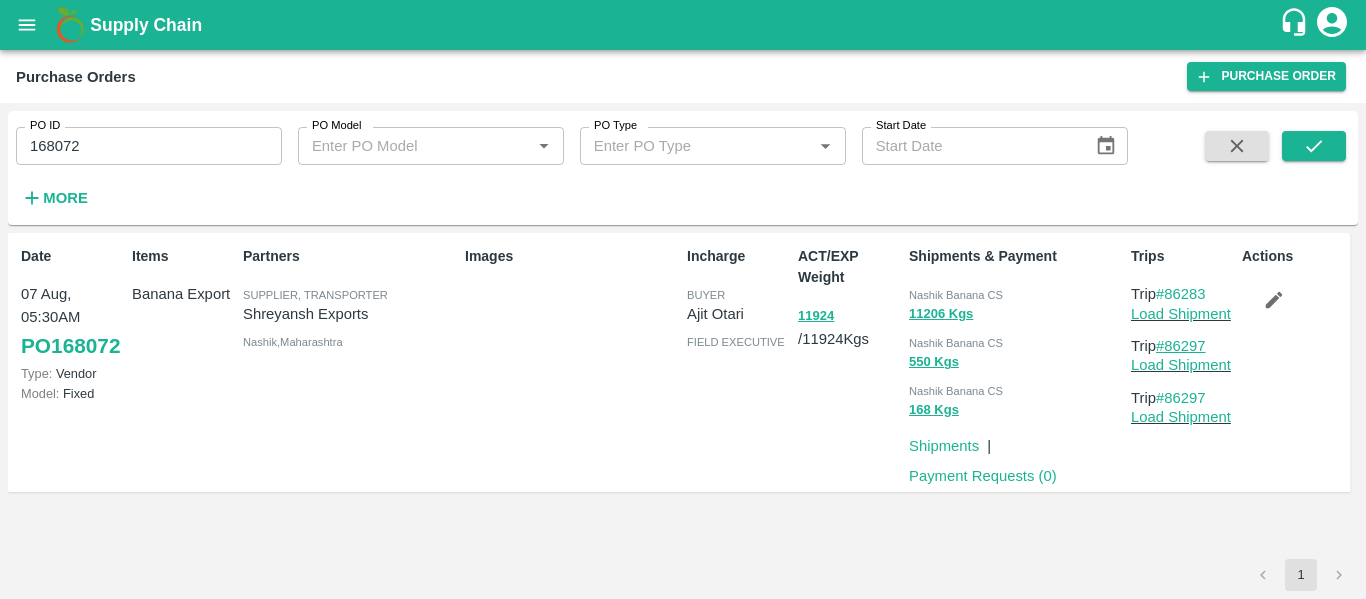 drag, startPoint x: 1215, startPoint y: 344, endPoint x: 1170, endPoint y: 347, distance: 45.099888 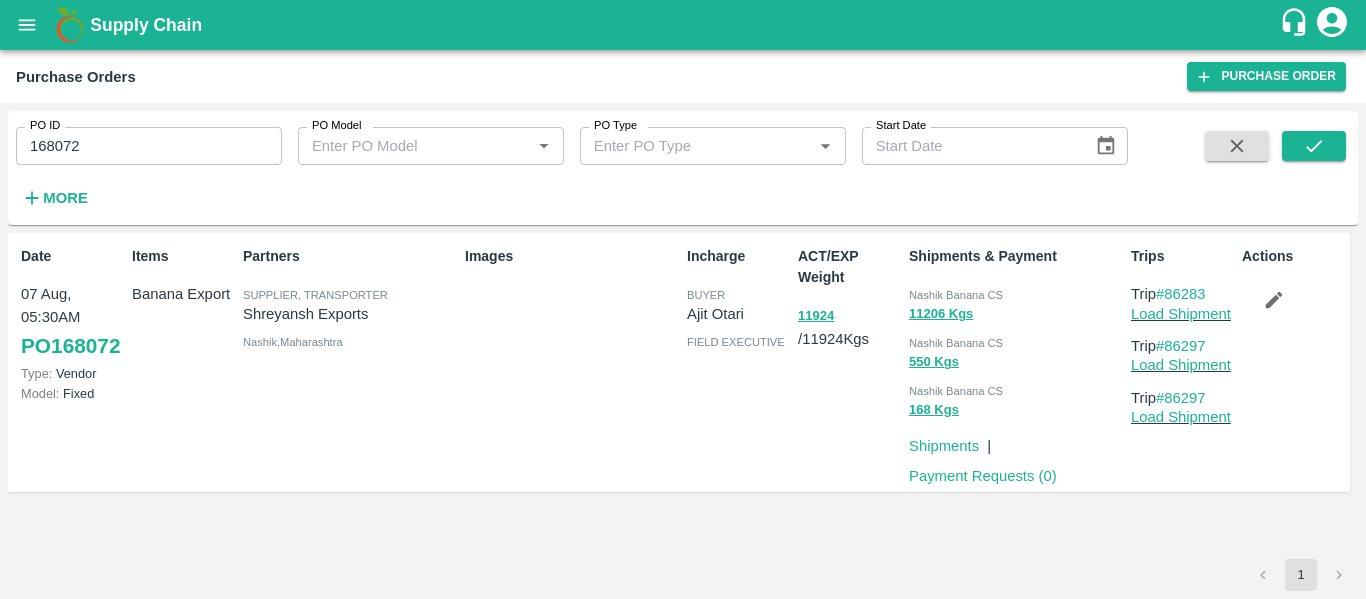 click 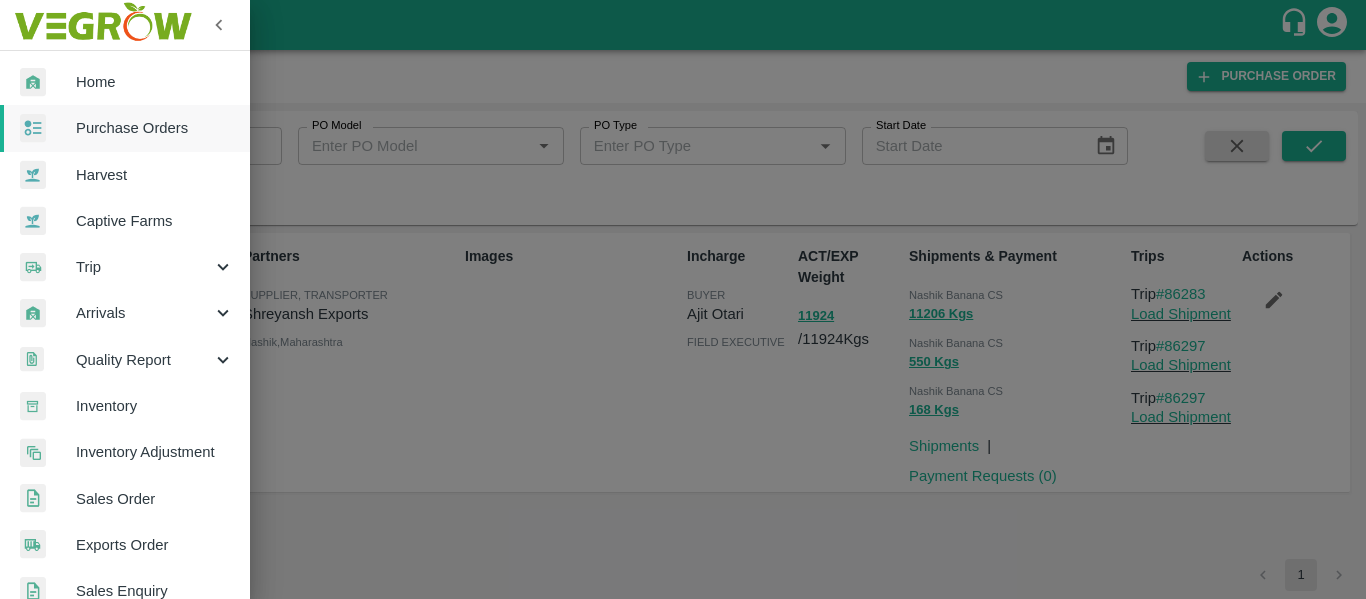 click on "Trip" at bounding box center [144, 267] 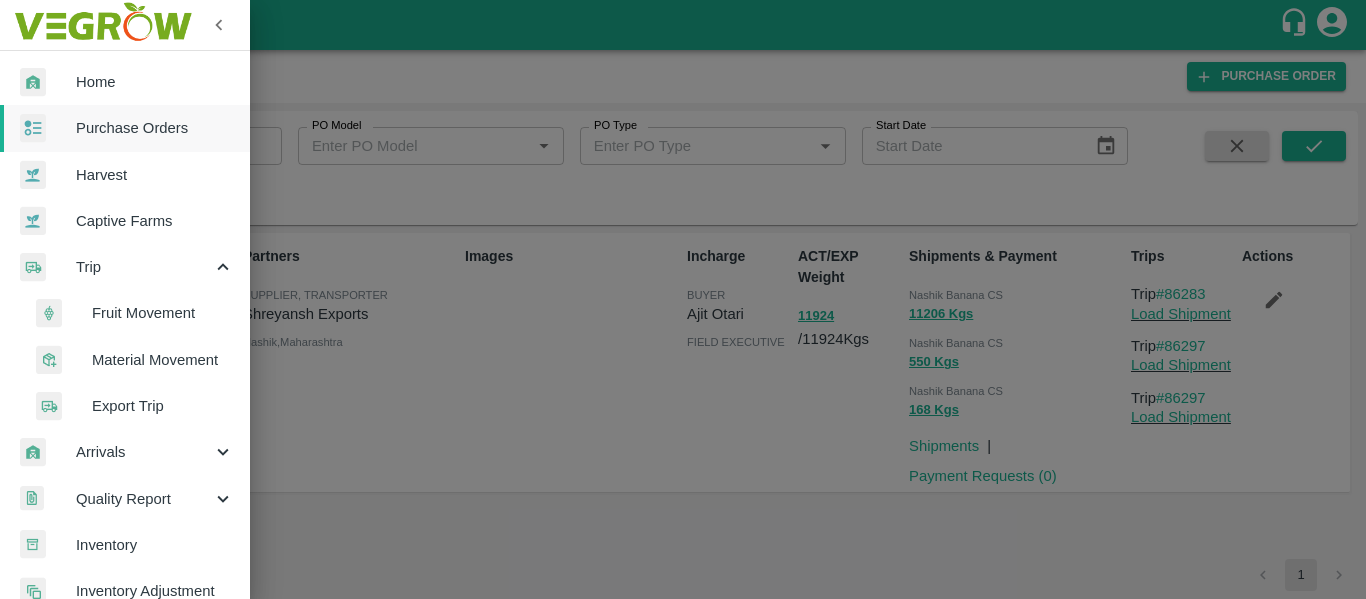 click on "Fruit Movement" at bounding box center (163, 313) 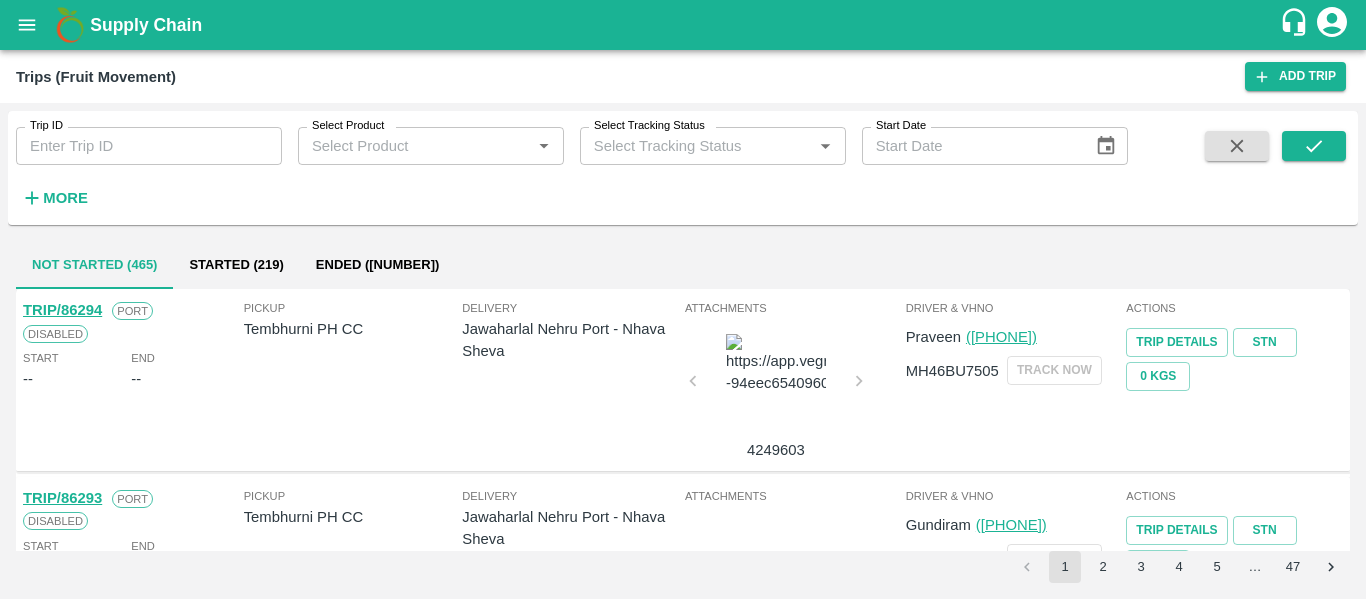 click on "Trip ID Trip ID Select Product Select Product   * Select Tracking Status Select Tracking Status   * Start Date Start Date More" at bounding box center [564, 163] 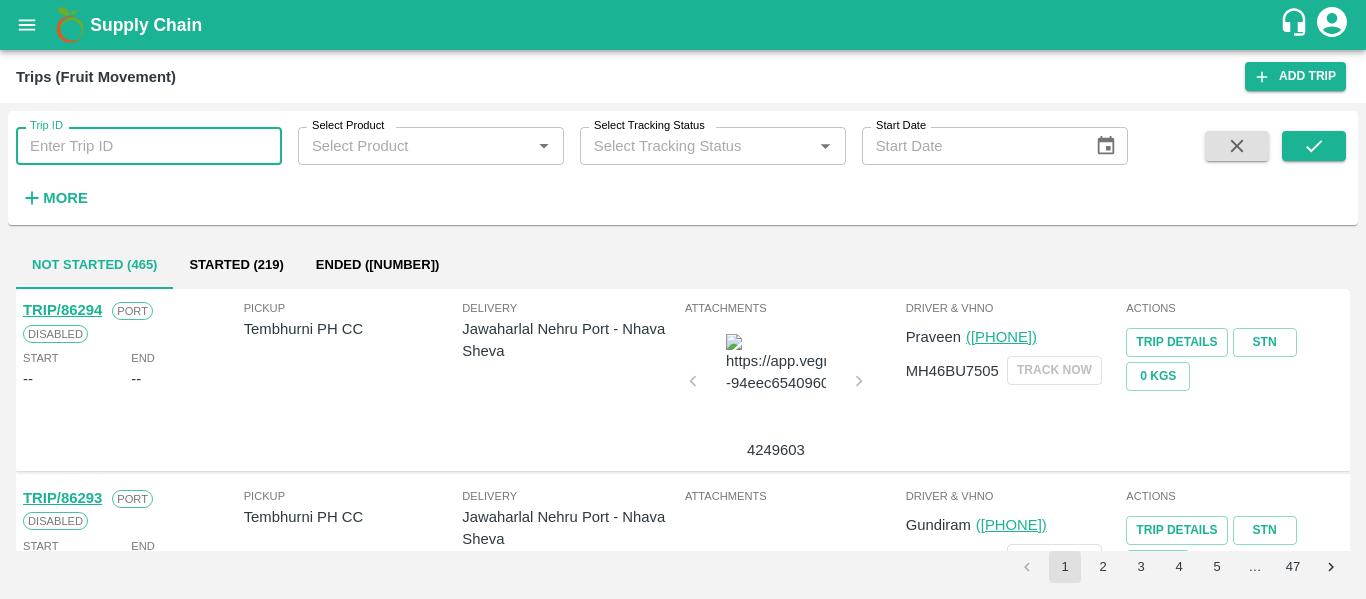 click on "Trip ID" at bounding box center [149, 146] 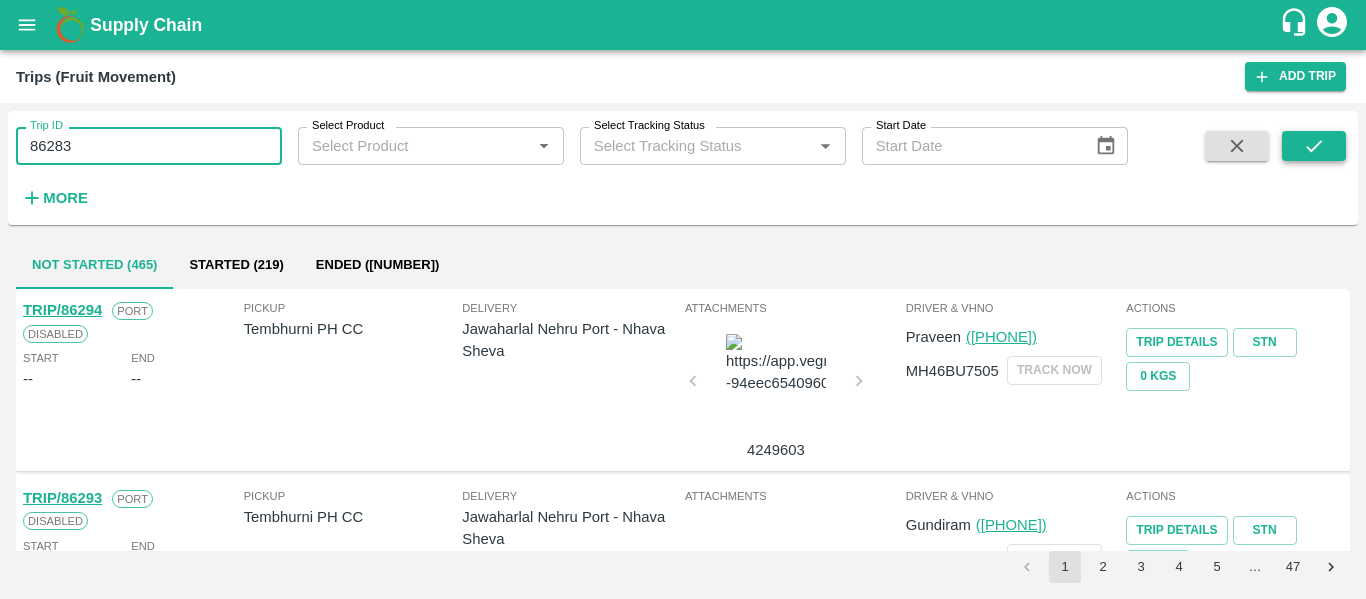 type on "86283" 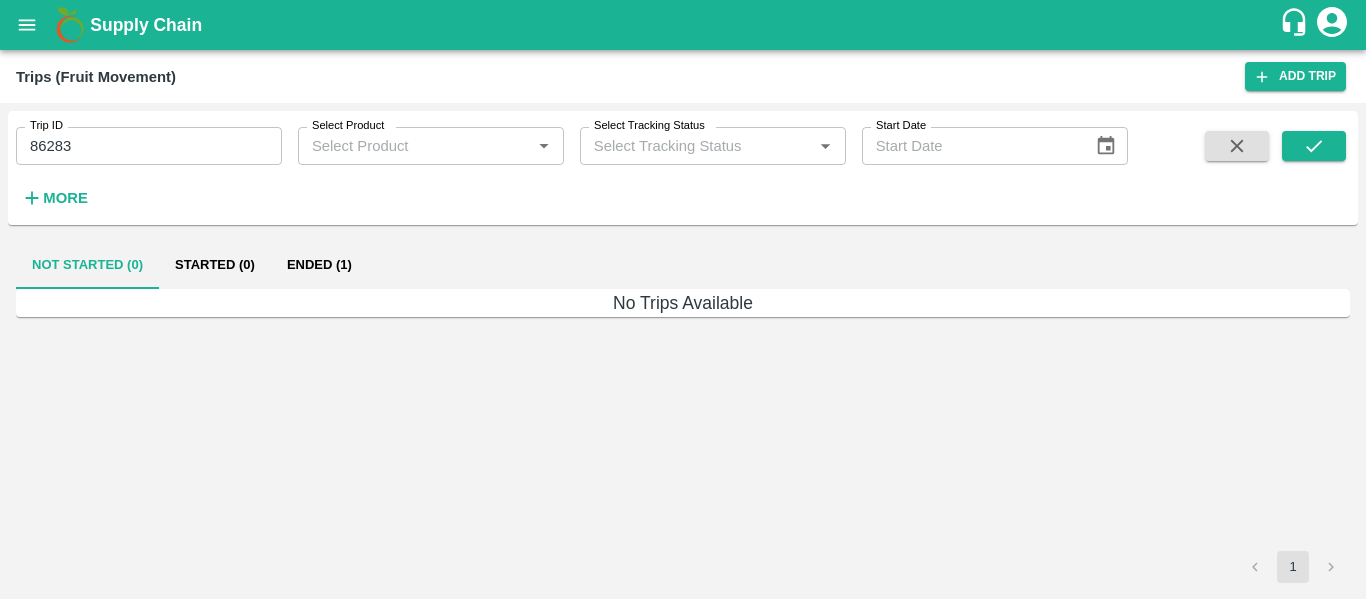 click on "Ended (1)" at bounding box center (319, 265) 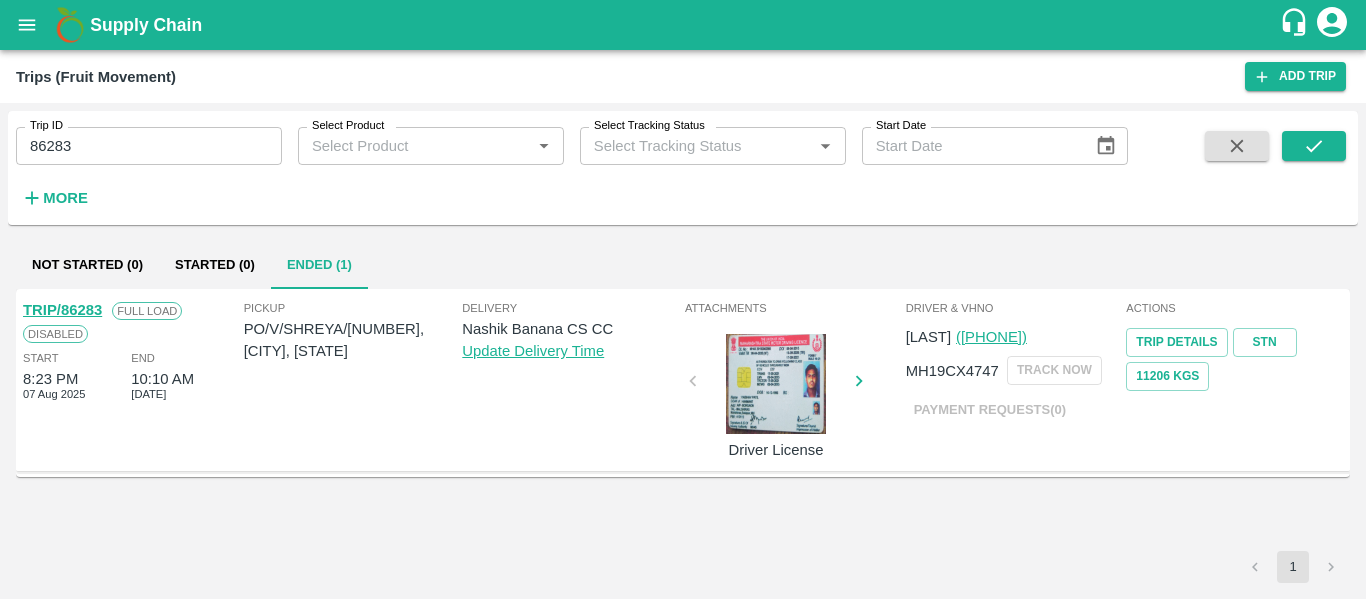 click on "TRIP/86283" at bounding box center [62, 310] 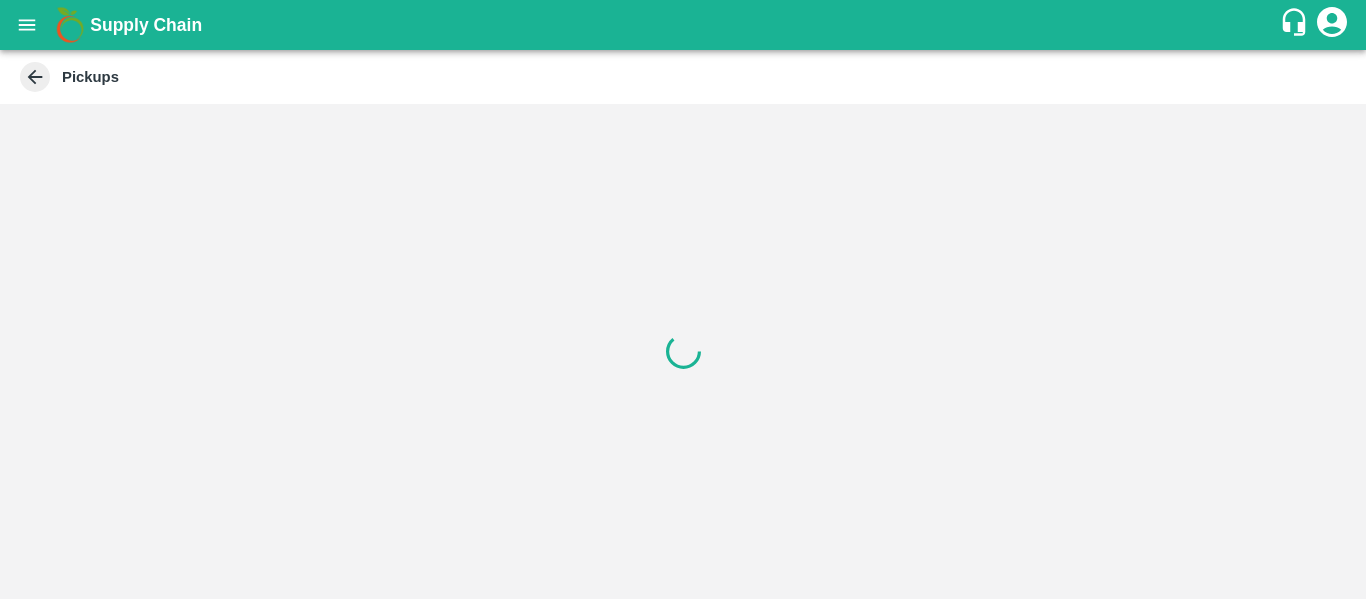 scroll, scrollTop: 0, scrollLeft: 0, axis: both 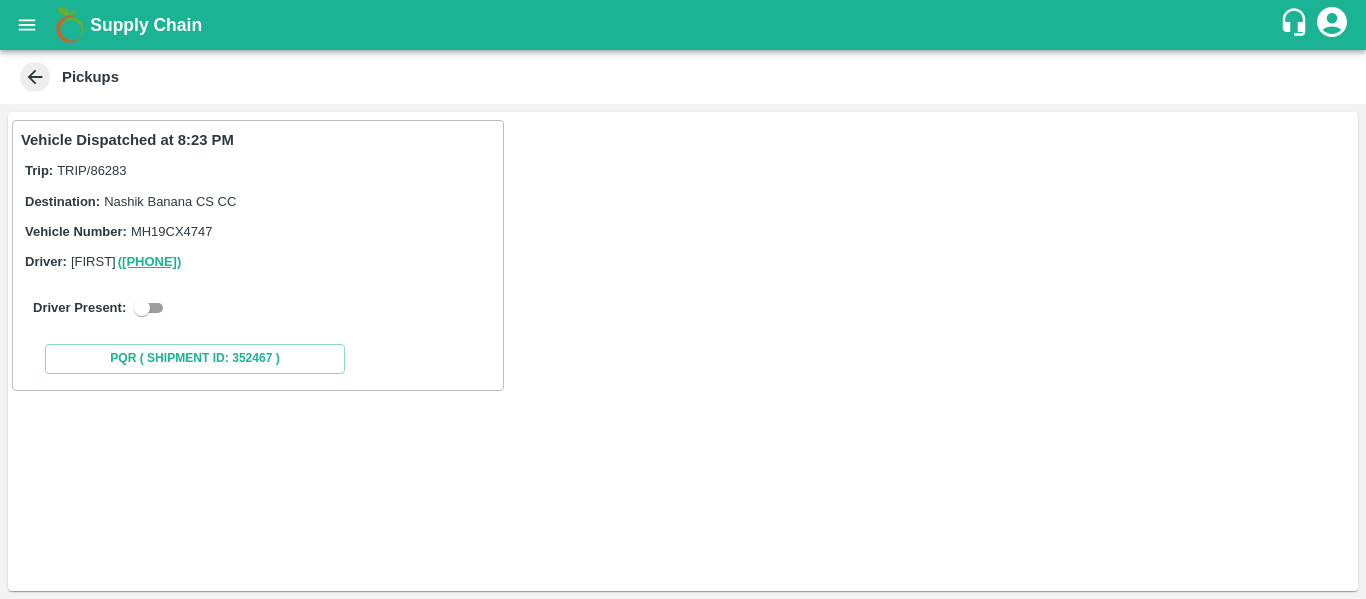 click at bounding box center (142, 308) 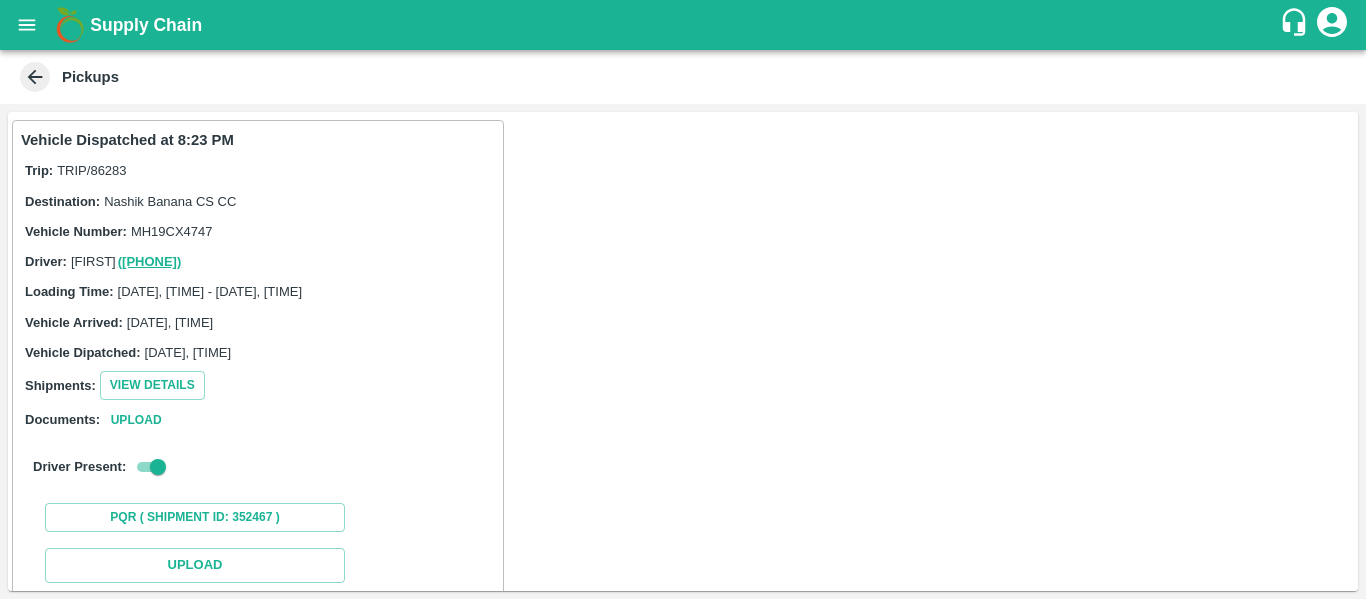 scroll, scrollTop: 293, scrollLeft: 0, axis: vertical 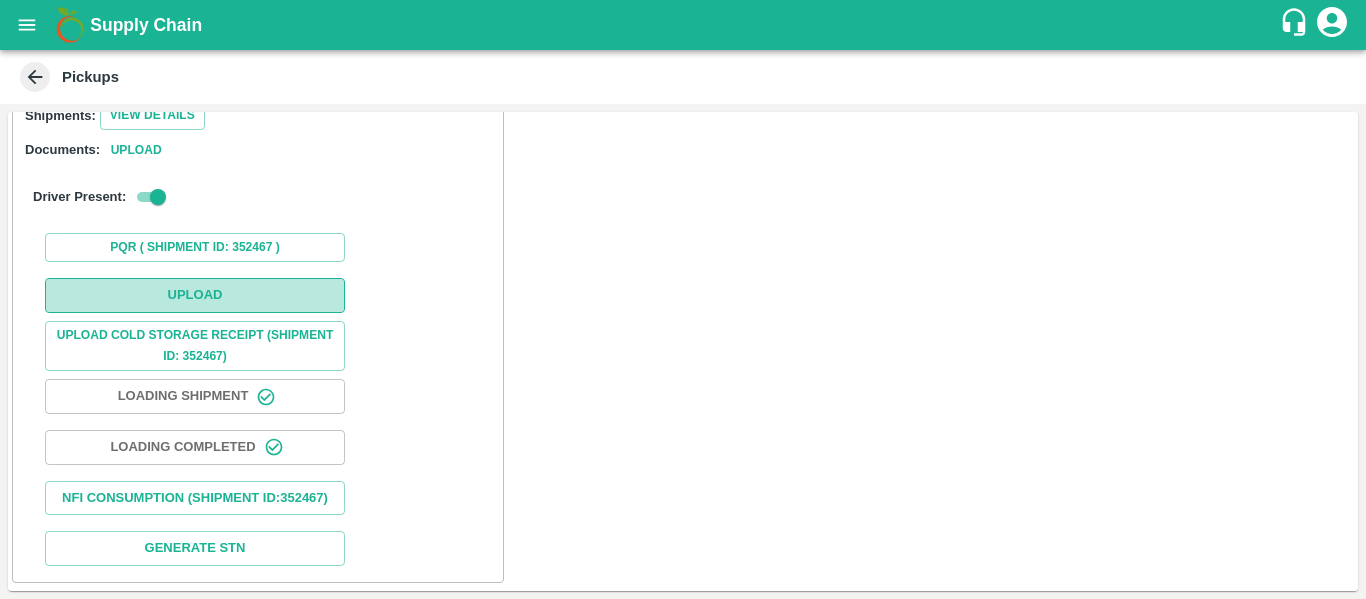 click on "Upload" at bounding box center (195, 295) 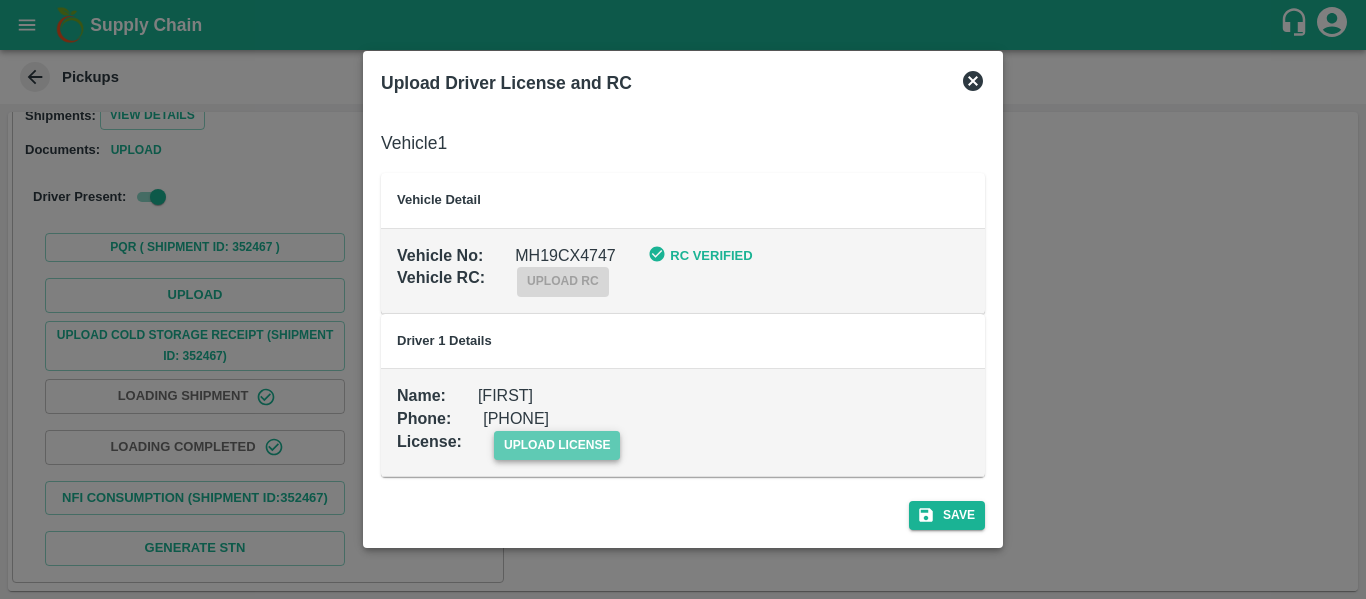 click on "upload license" at bounding box center (557, 445) 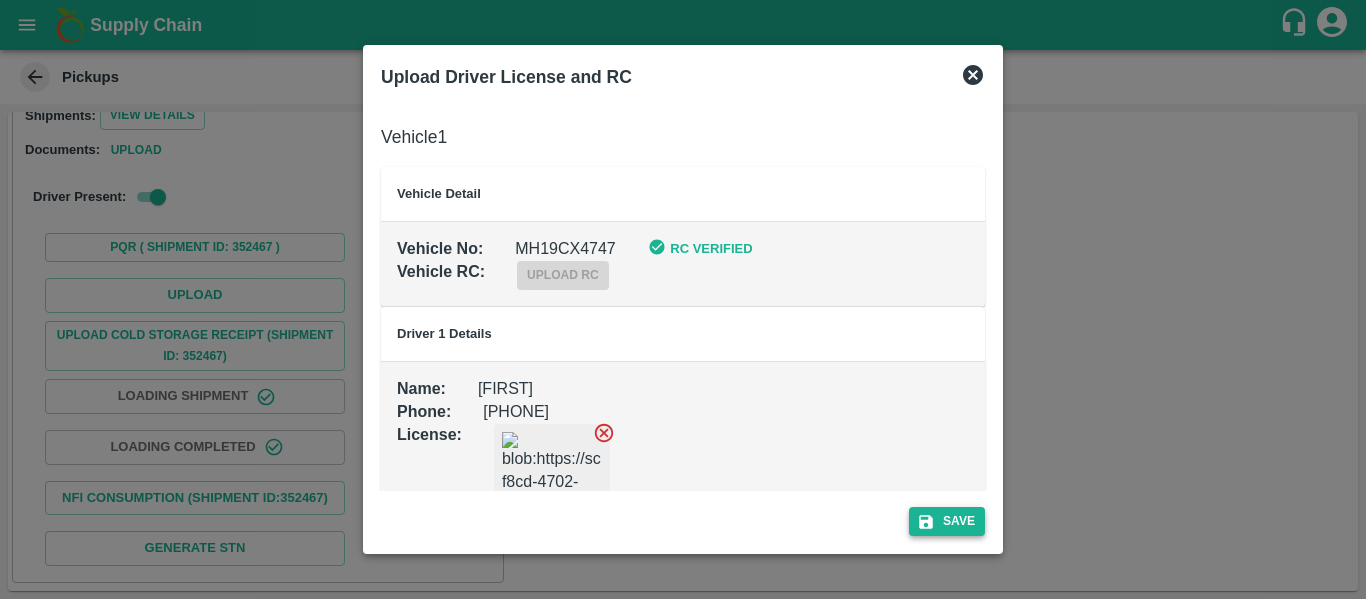 click on "Save" at bounding box center (947, 521) 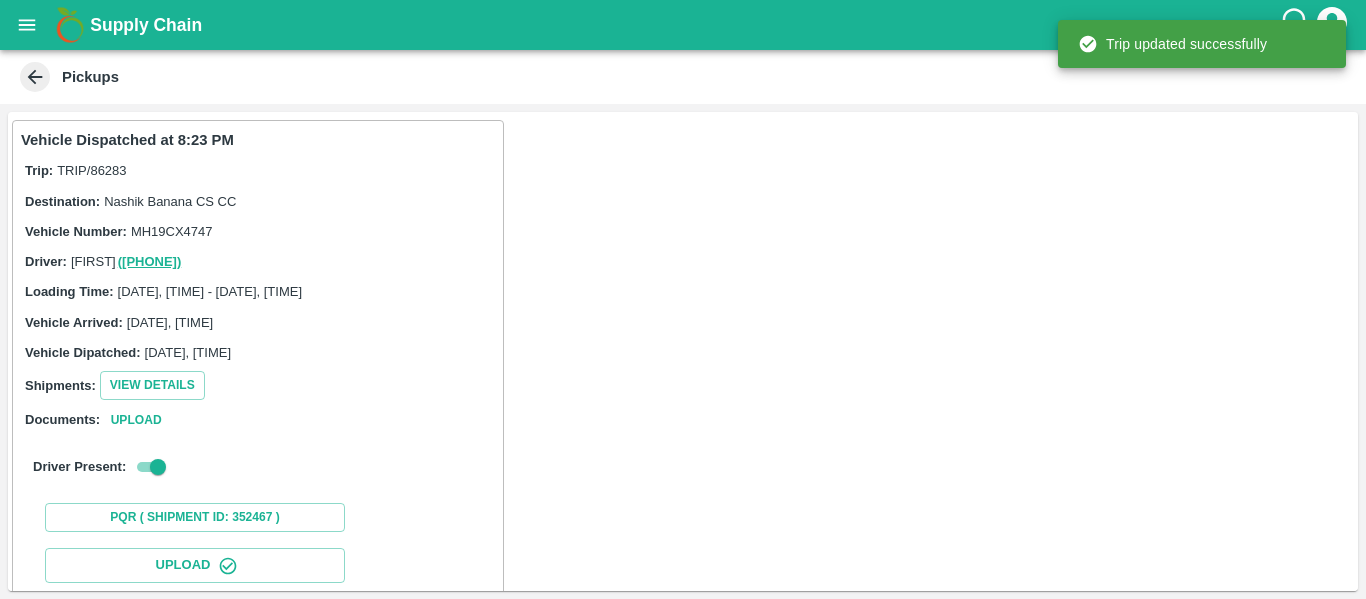 scroll, scrollTop: 344, scrollLeft: 0, axis: vertical 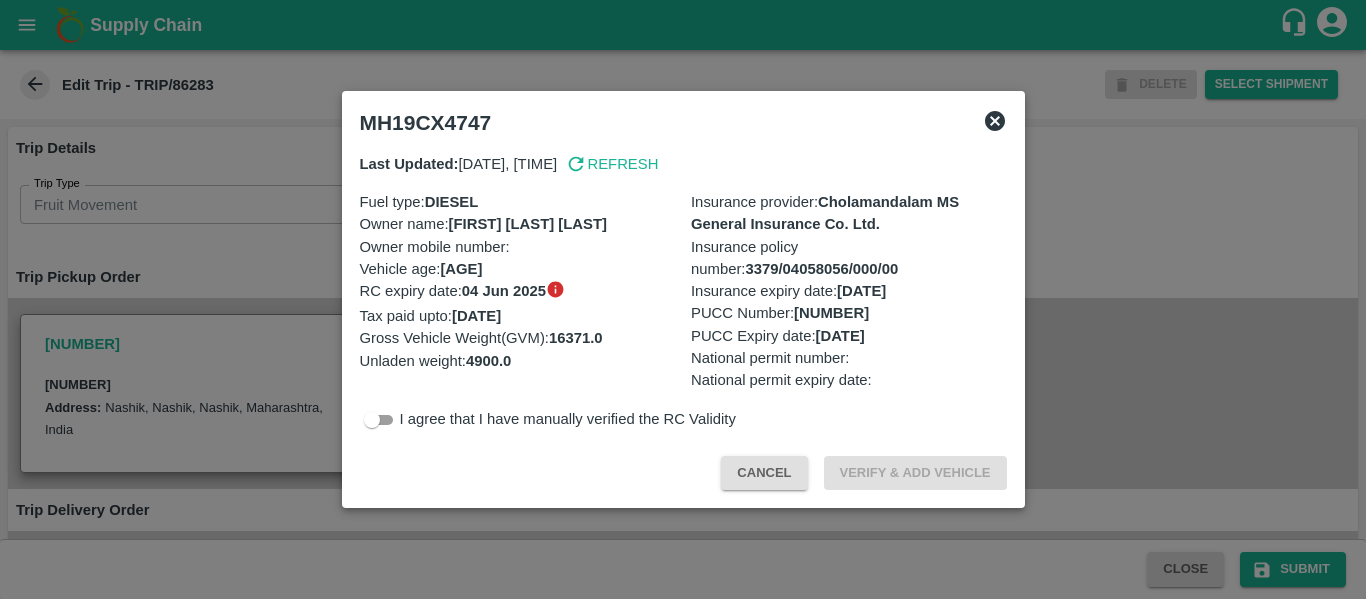 click on "MH19CX4747" at bounding box center [683, 123] 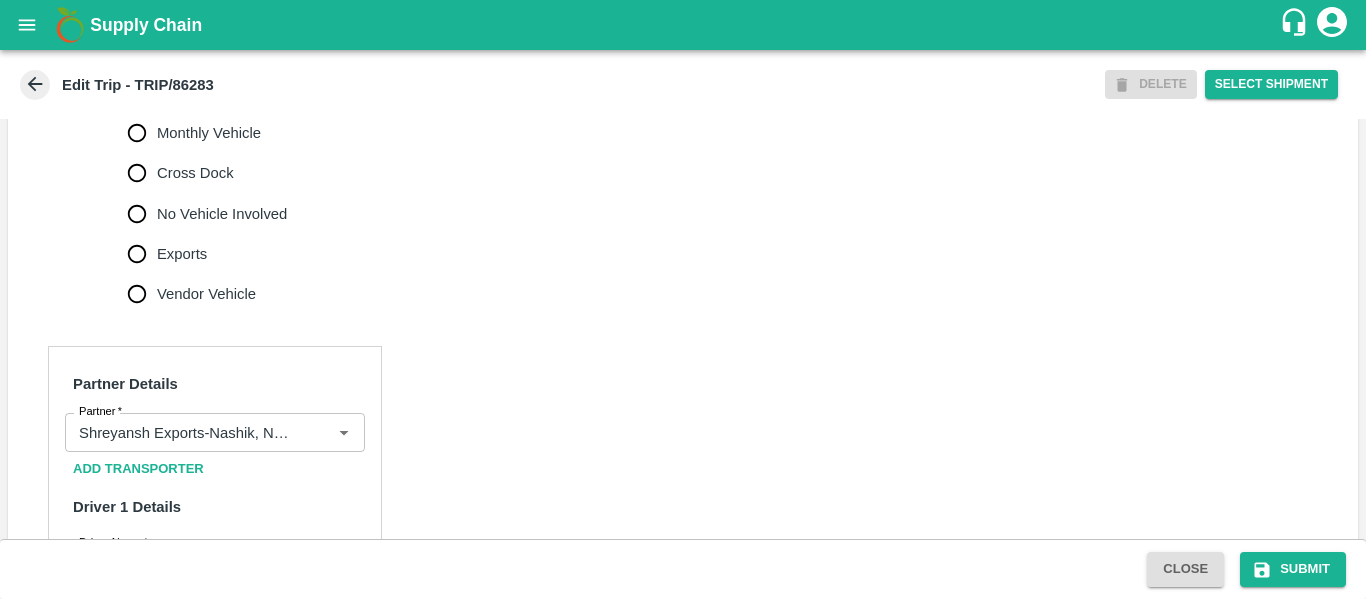 scroll, scrollTop: 1516, scrollLeft: 0, axis: vertical 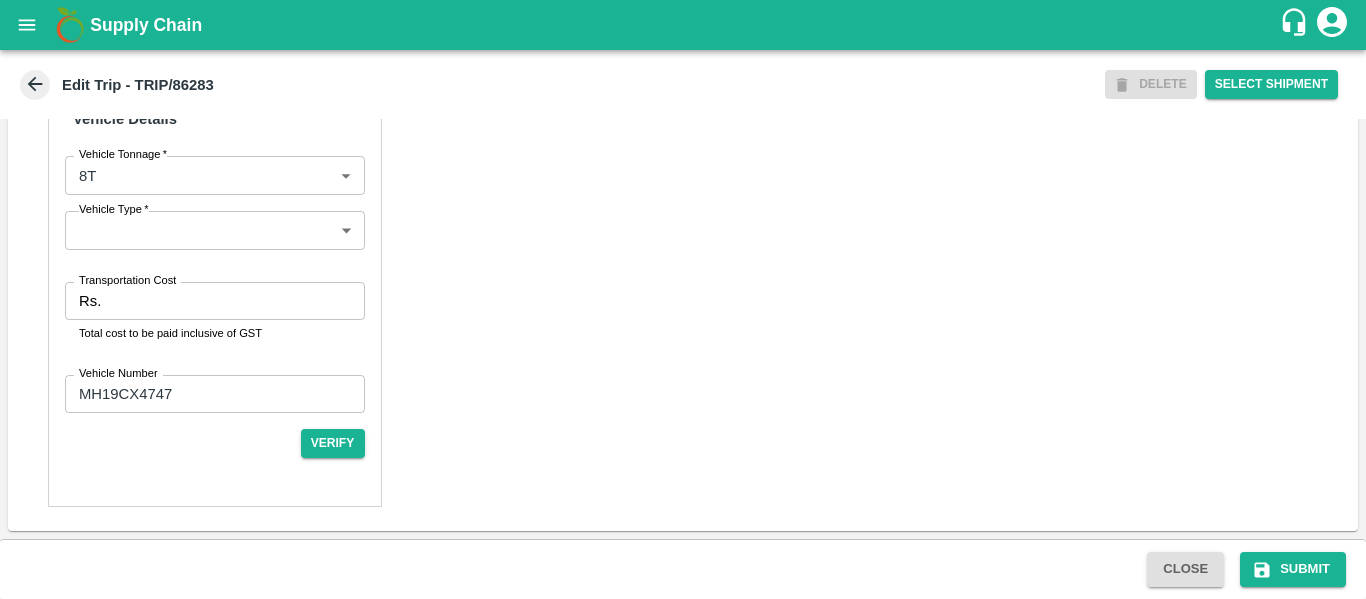 click on "Transportation Cost" at bounding box center [236, 301] 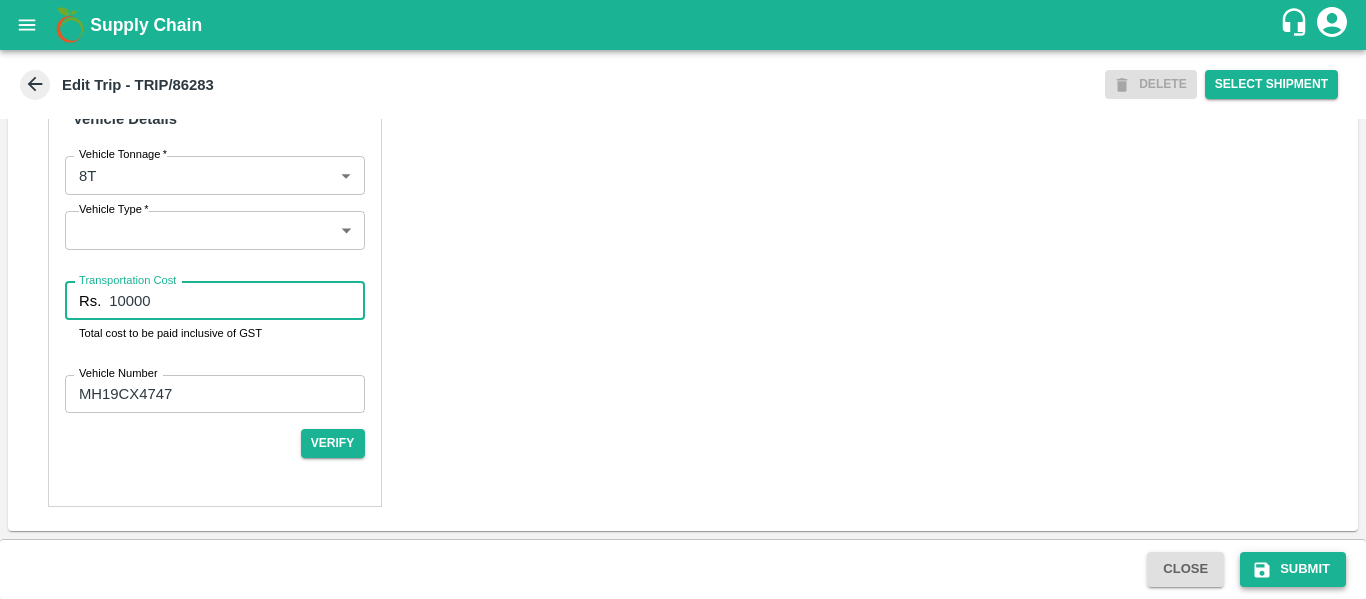 type on "10000" 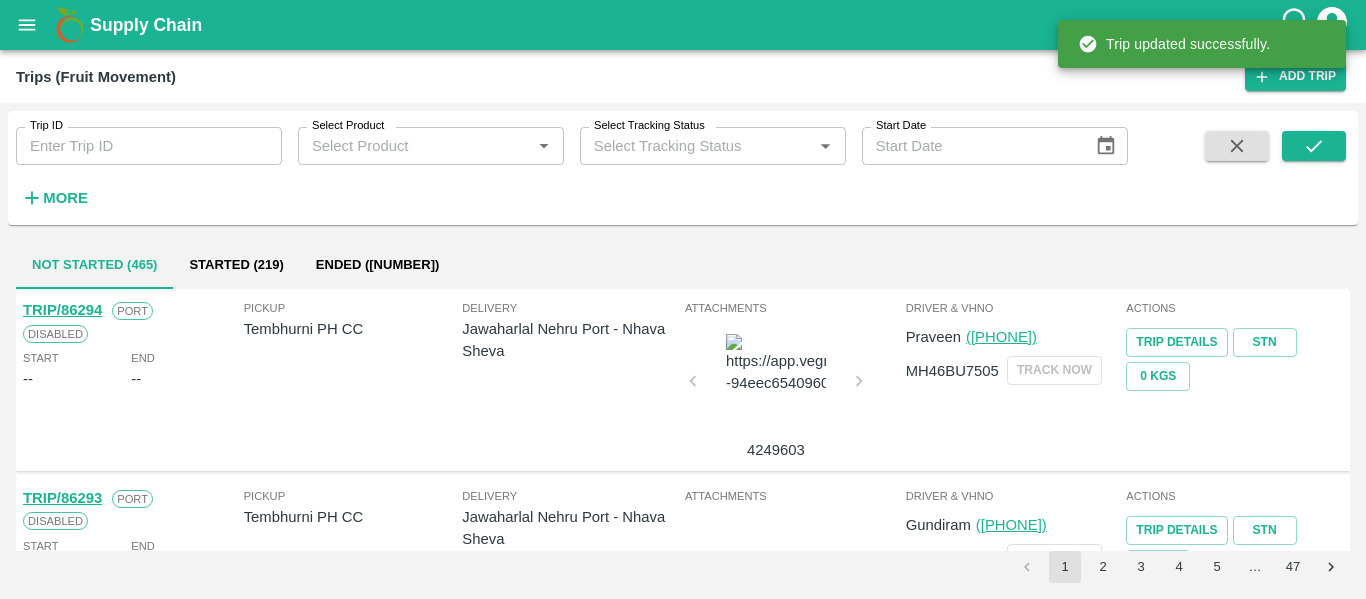 click on "Trip ID" at bounding box center (149, 146) 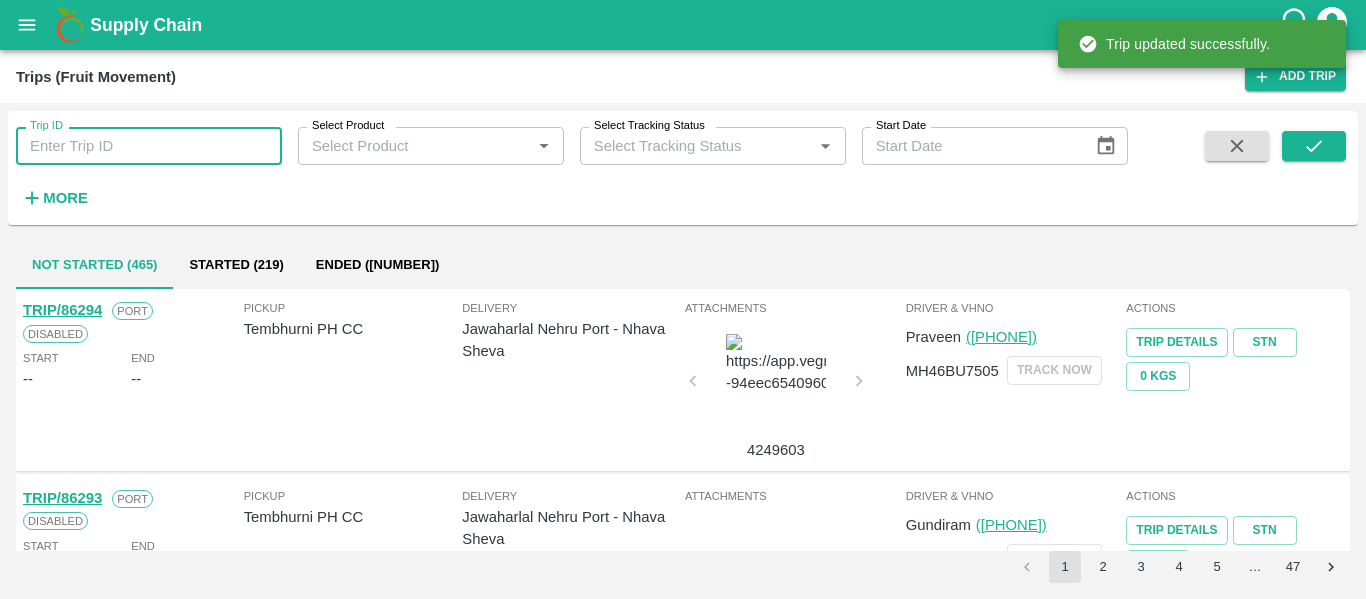 paste on "86297" 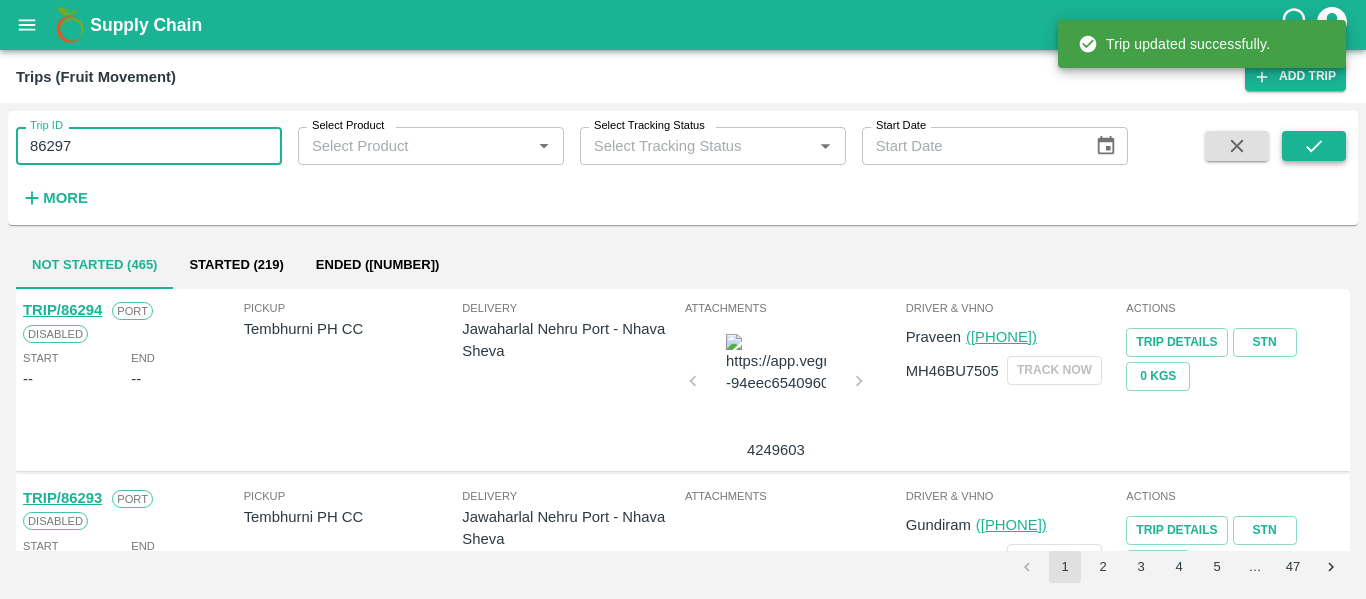 type on "86297" 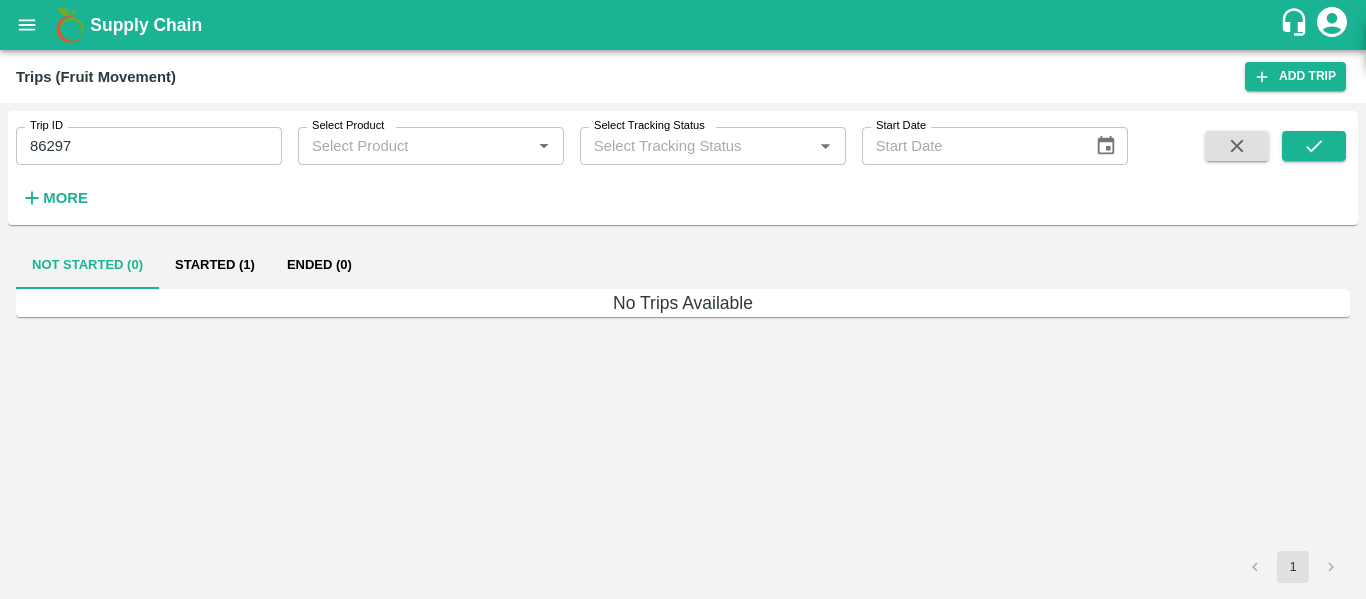 click on "Started (1)" at bounding box center [215, 265] 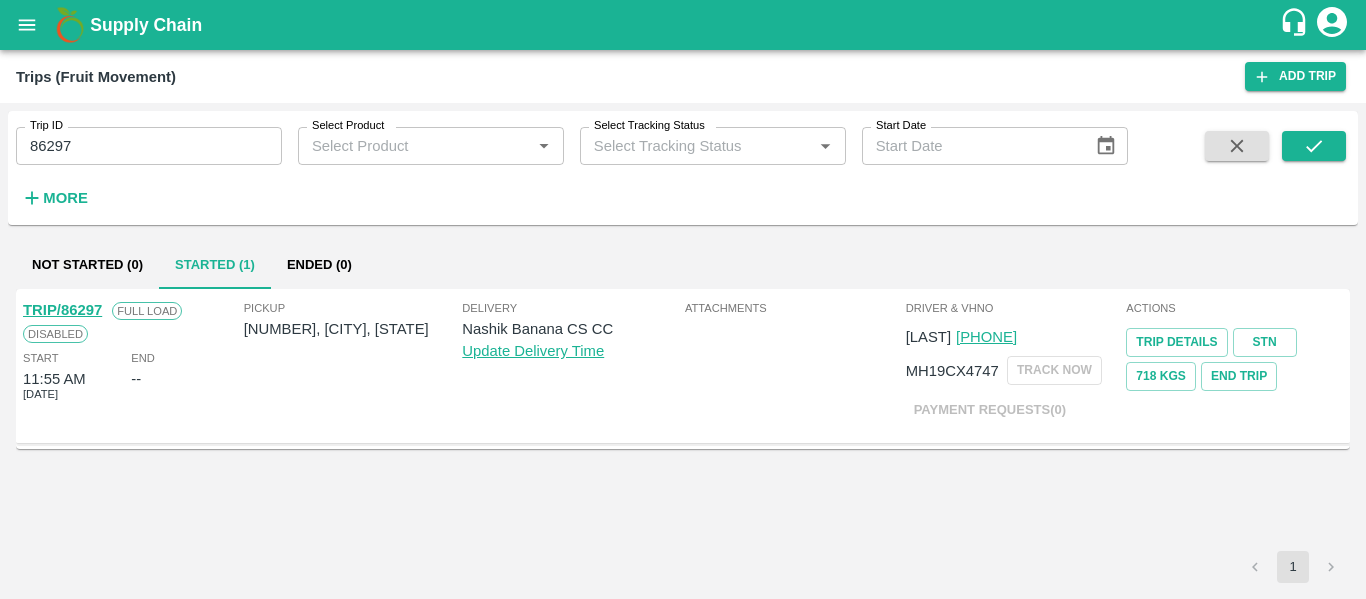 click on "TRIP/86297" at bounding box center (62, 310) 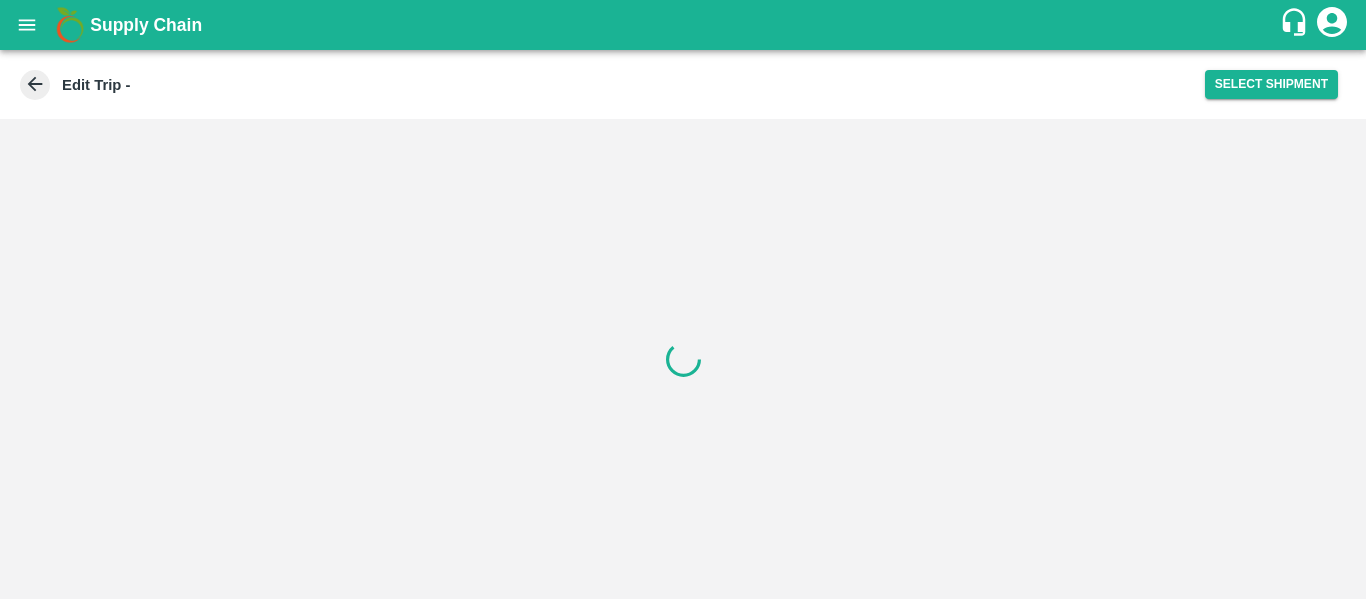 scroll, scrollTop: 0, scrollLeft: 0, axis: both 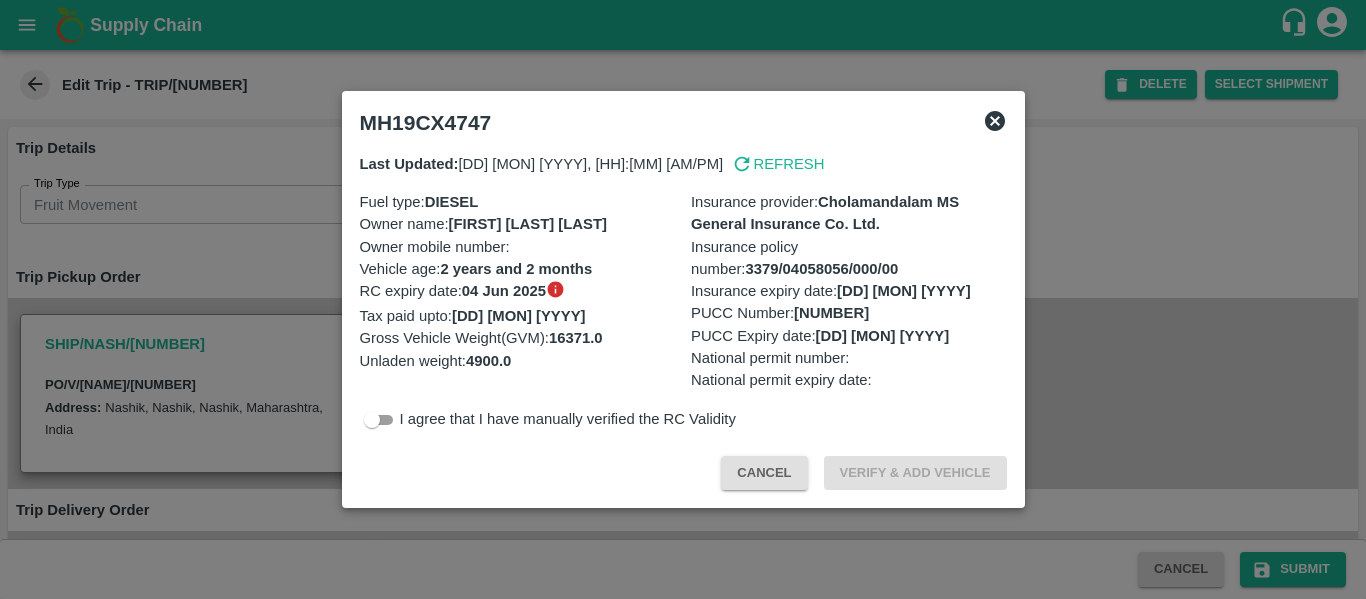click 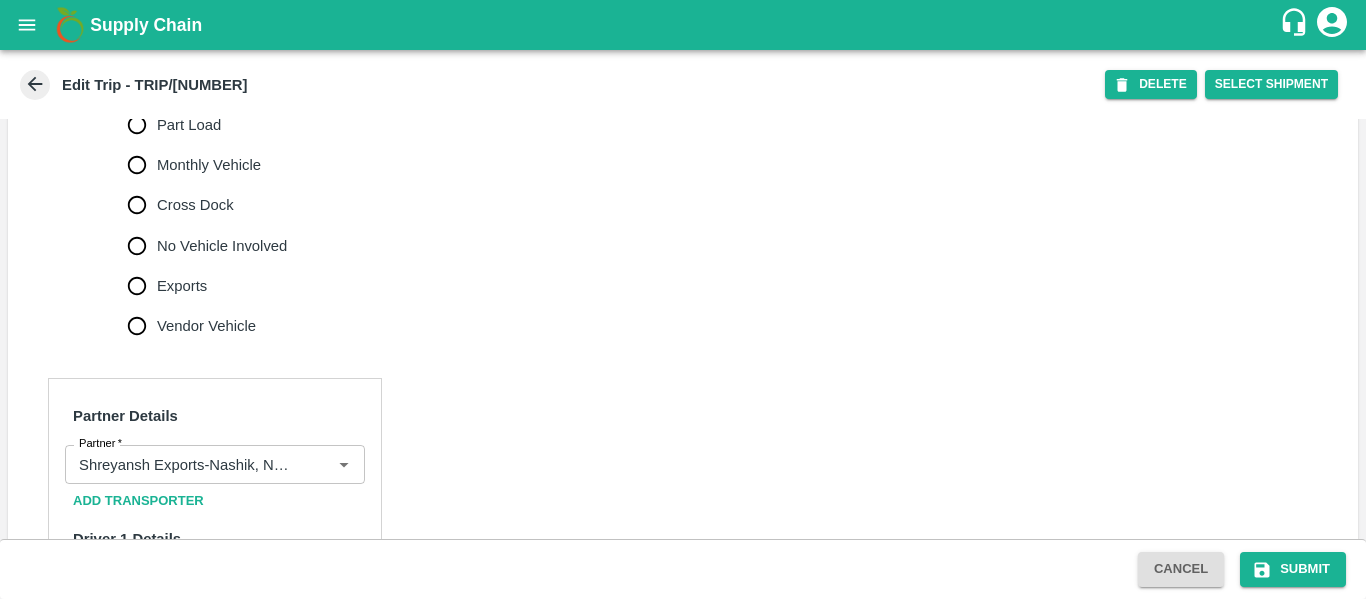 click on "No Vehicle Involved" at bounding box center (222, 246) 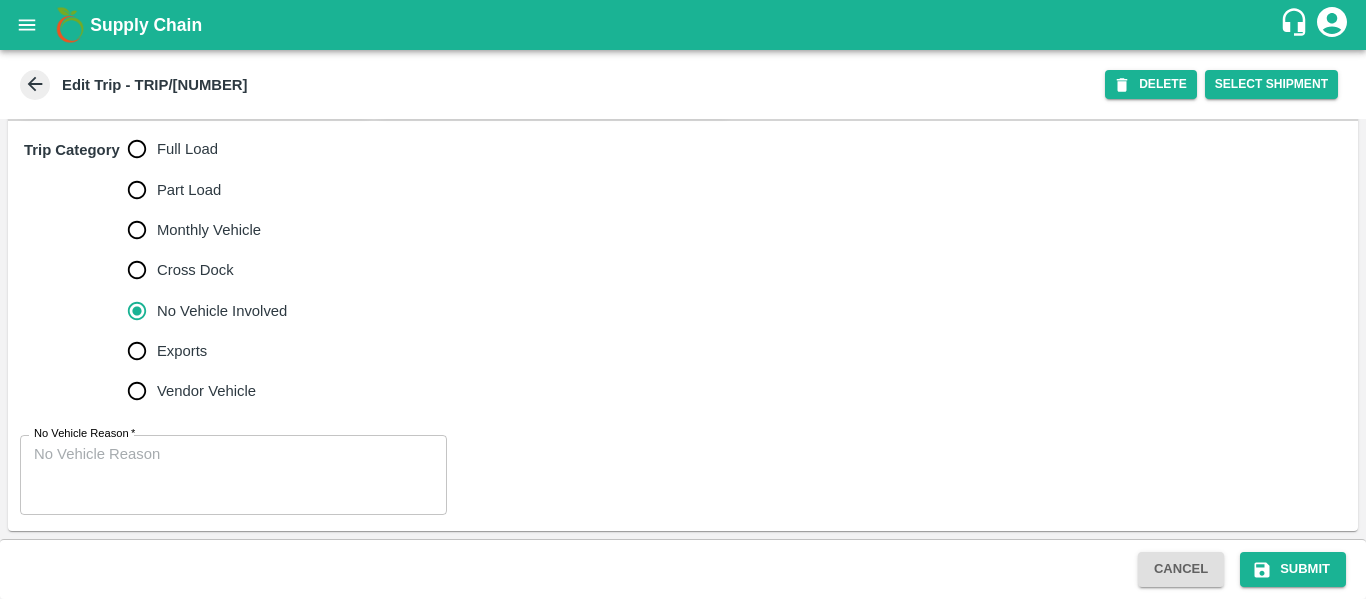 scroll, scrollTop: 623, scrollLeft: 0, axis: vertical 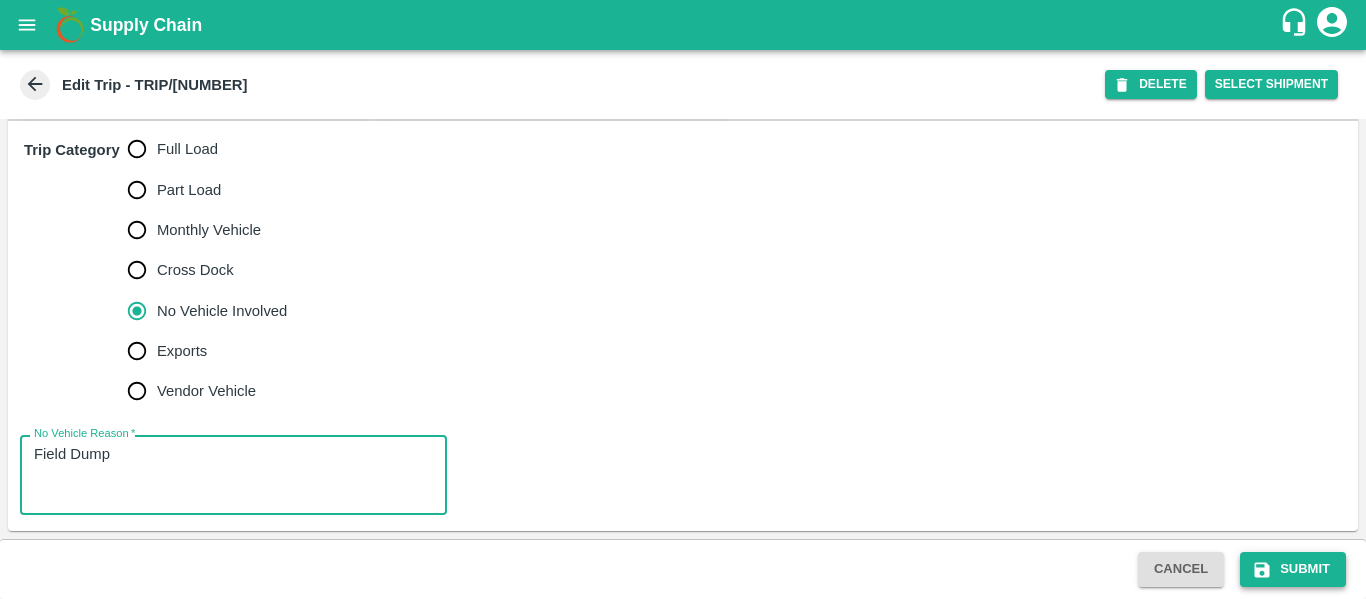type on "Field Dump" 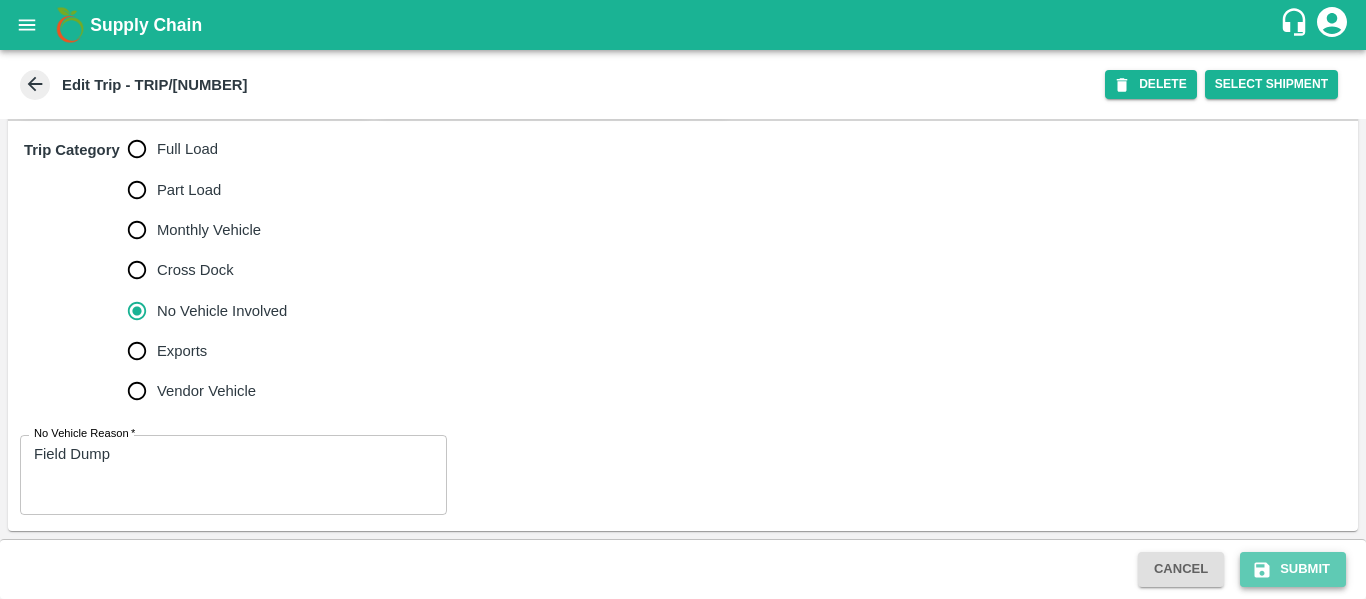 click 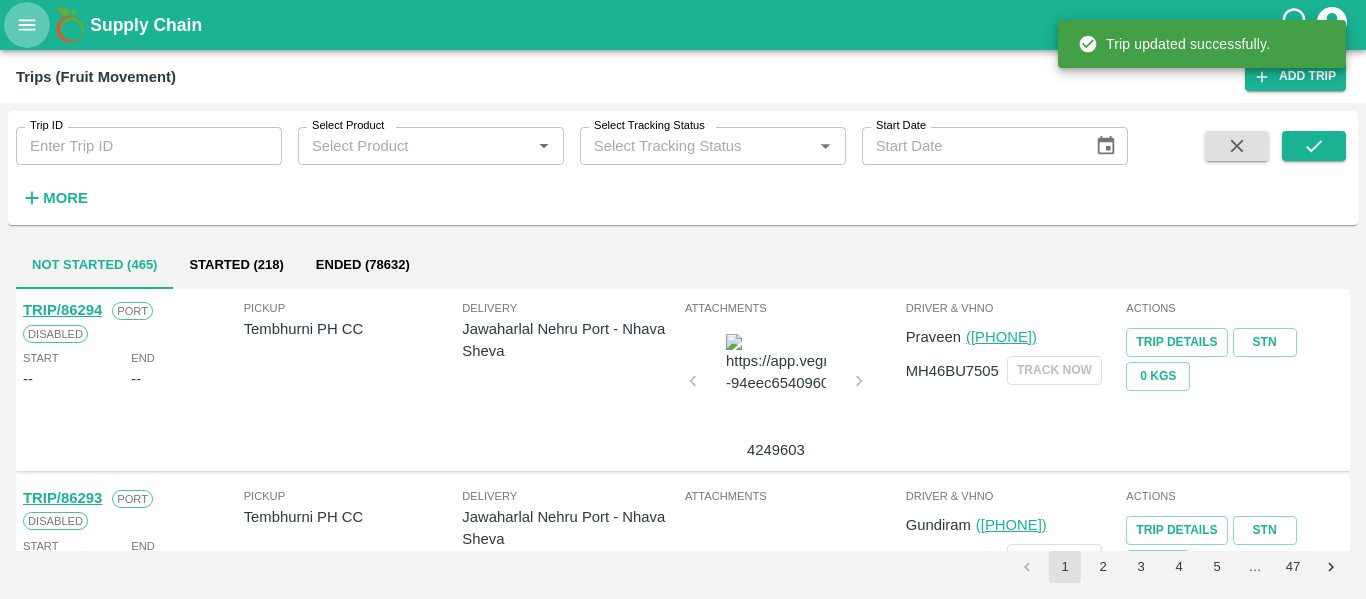 click 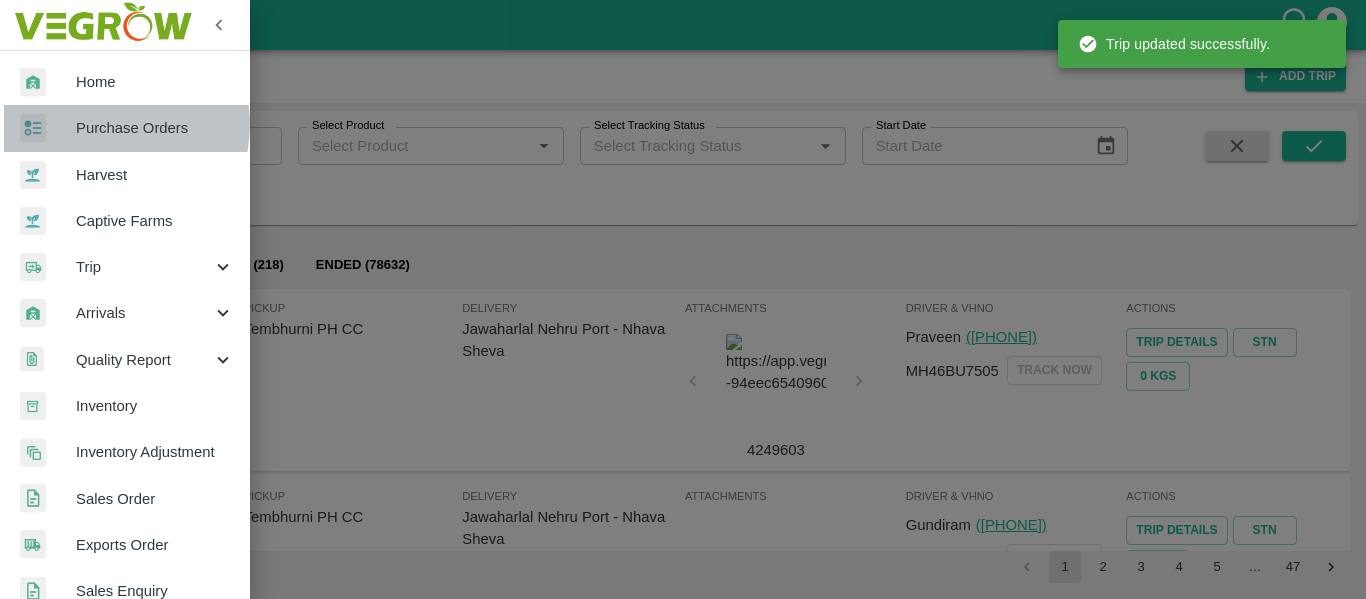 click on "Purchase Orders" at bounding box center (155, 128) 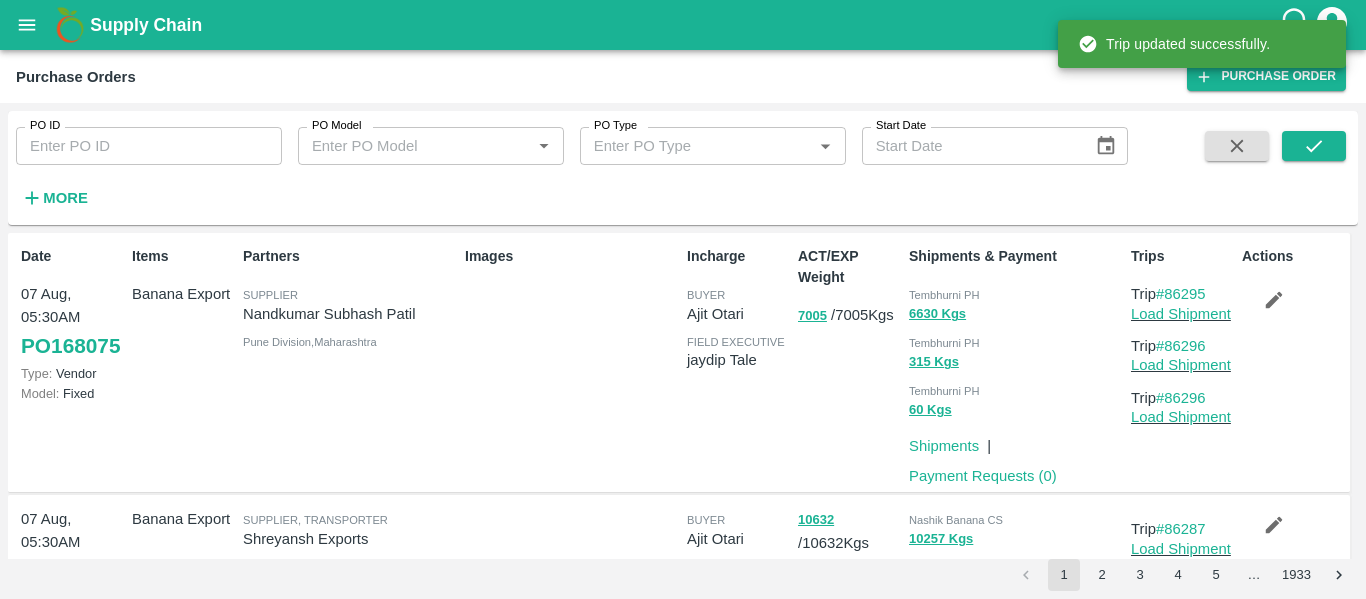 click on "PO ID" at bounding box center (149, 146) 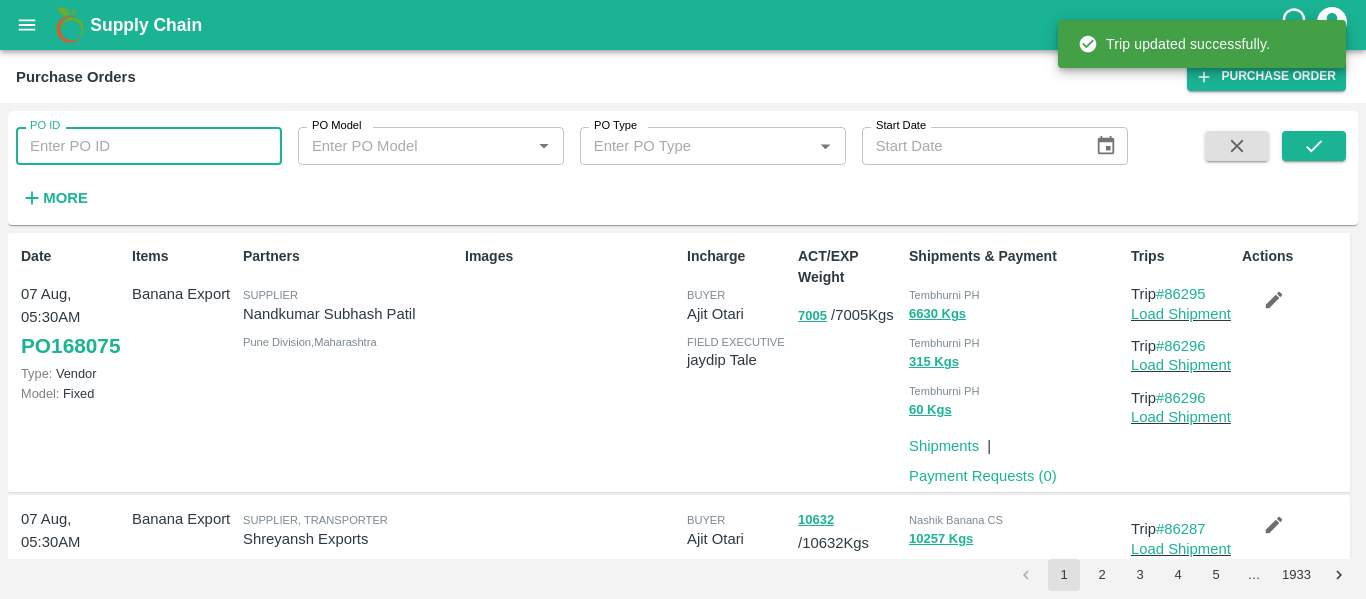 paste on "168072" 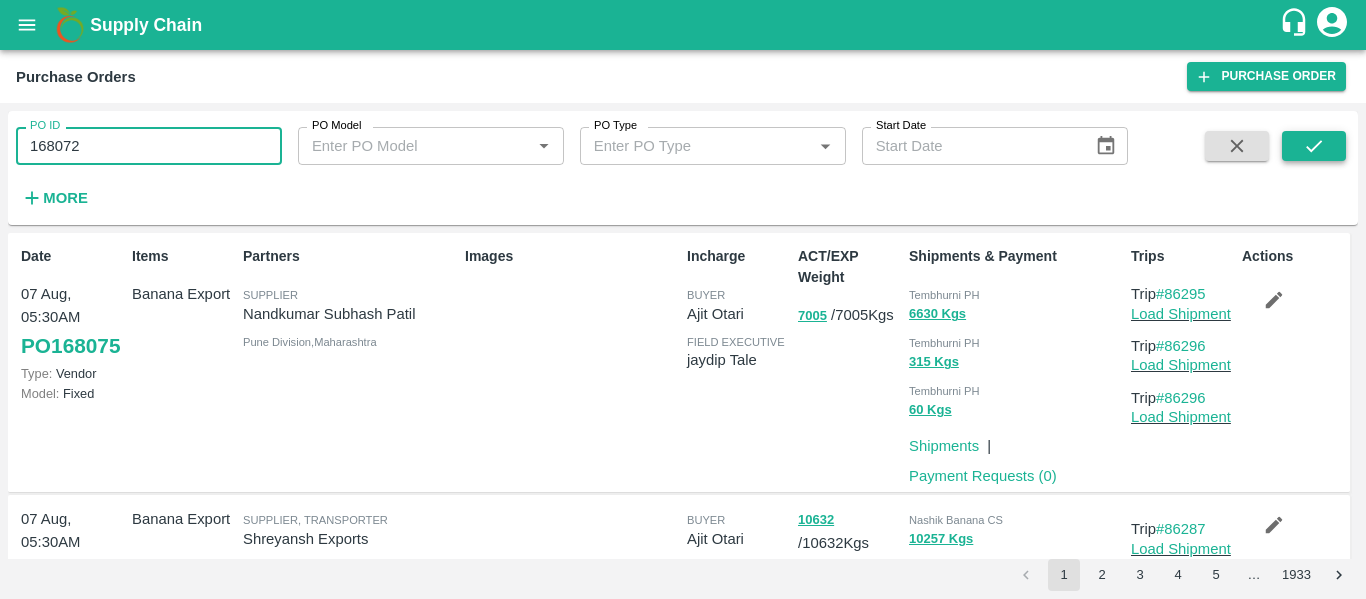 type on "168072" 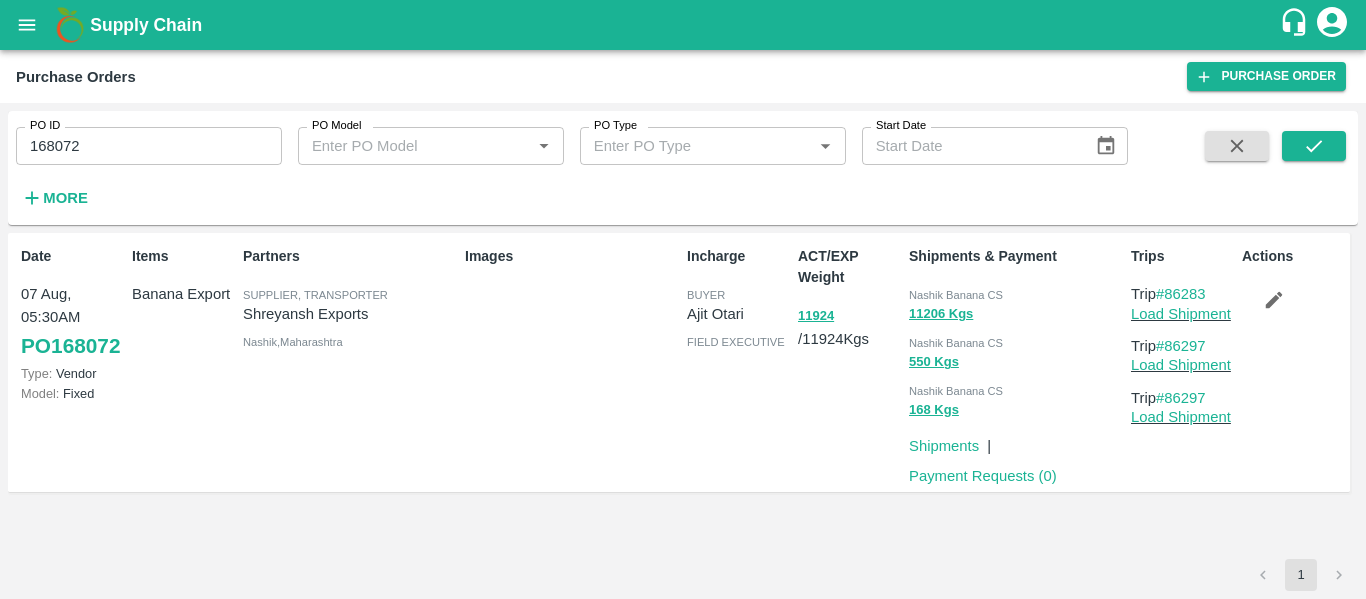 click 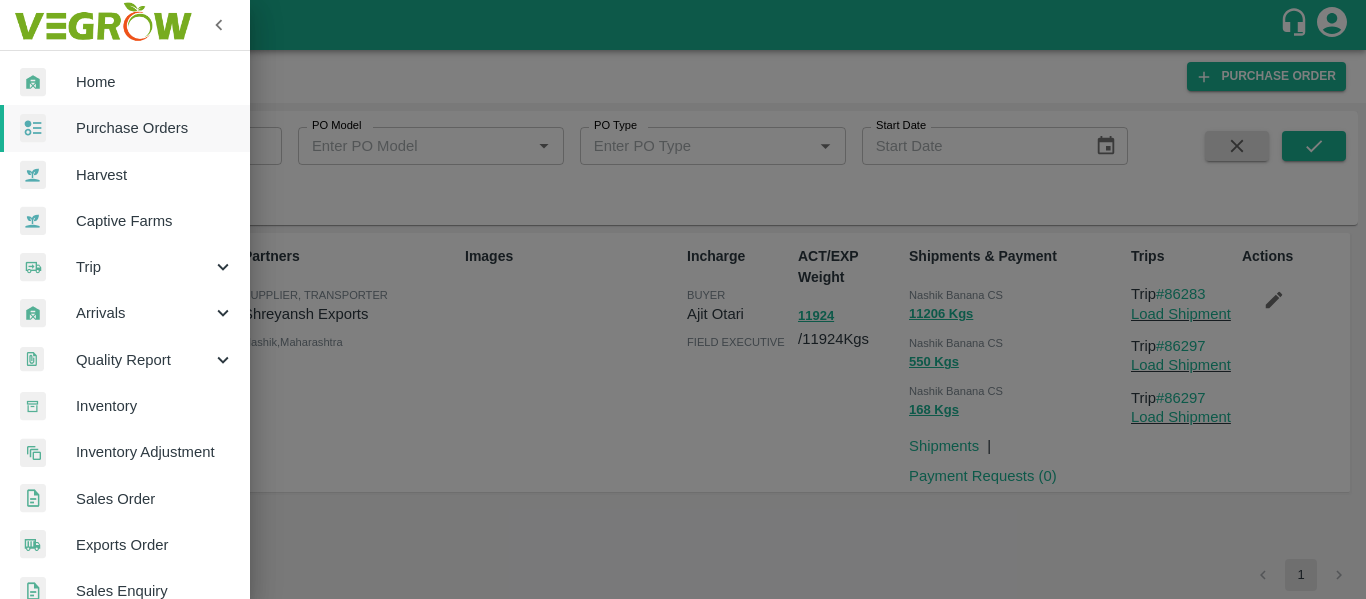 click on "Purchase Orders" at bounding box center [155, 128] 